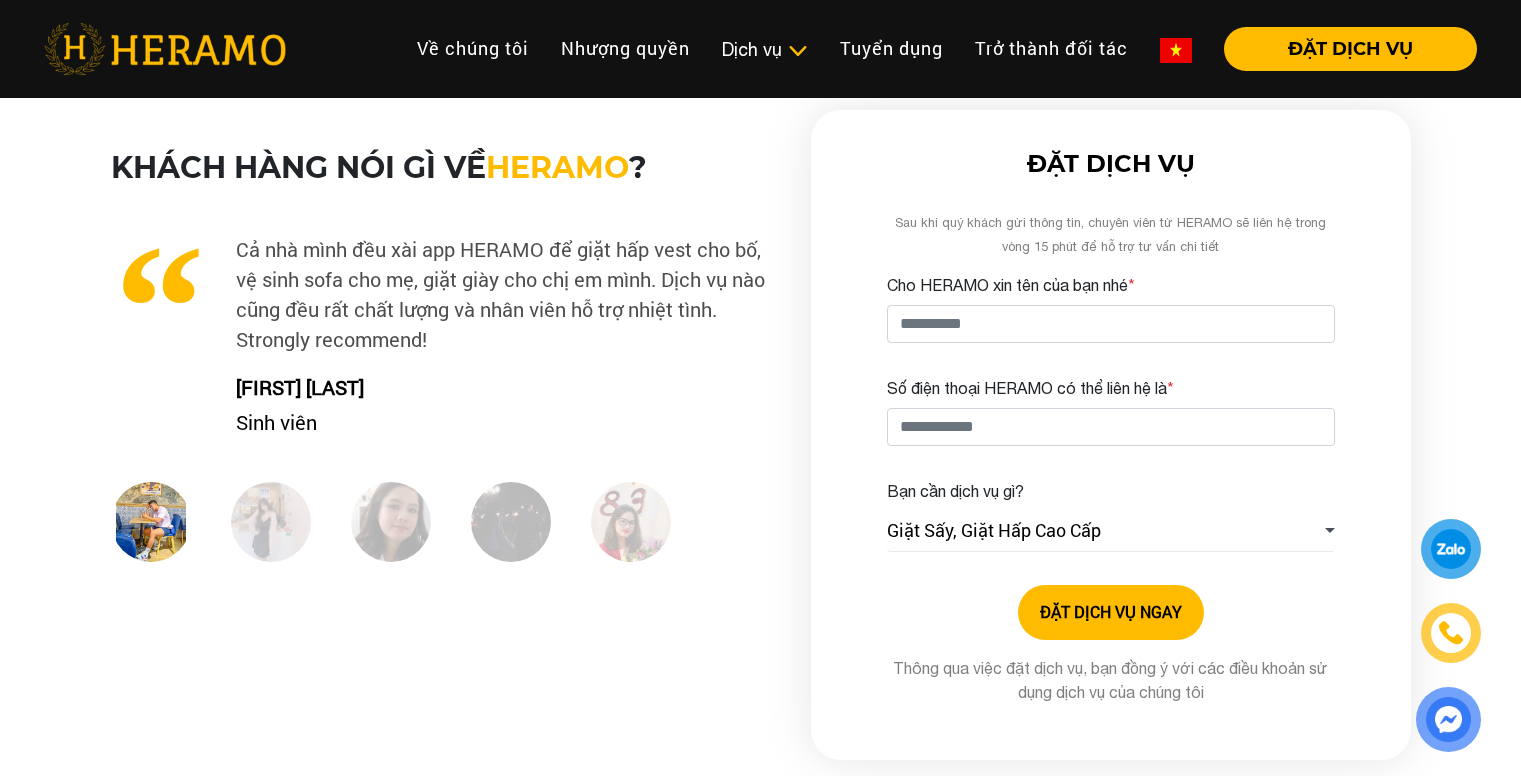 scroll, scrollTop: 0, scrollLeft: 0, axis: both 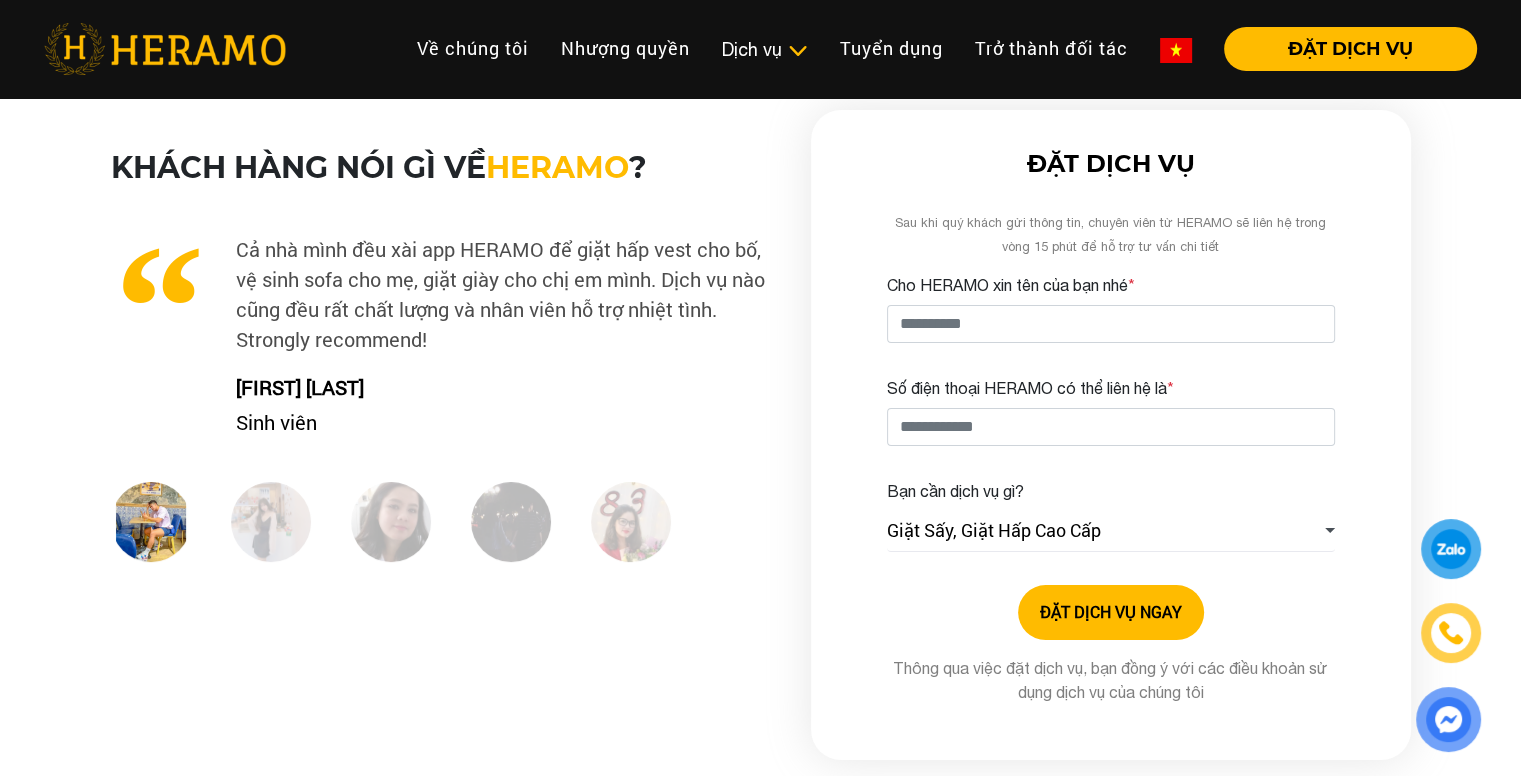 click at bounding box center (1176, 50) 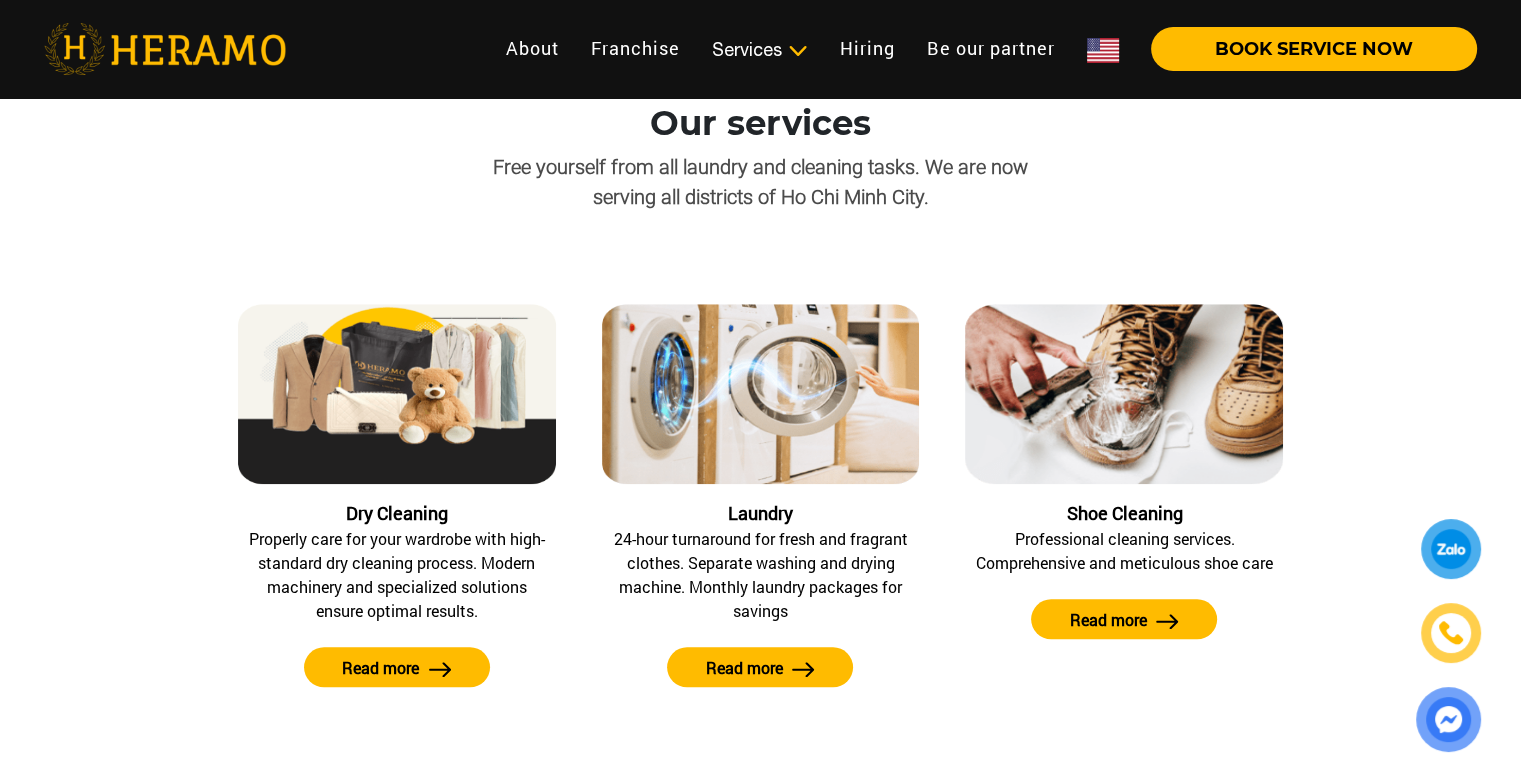 scroll, scrollTop: 1799, scrollLeft: 0, axis: vertical 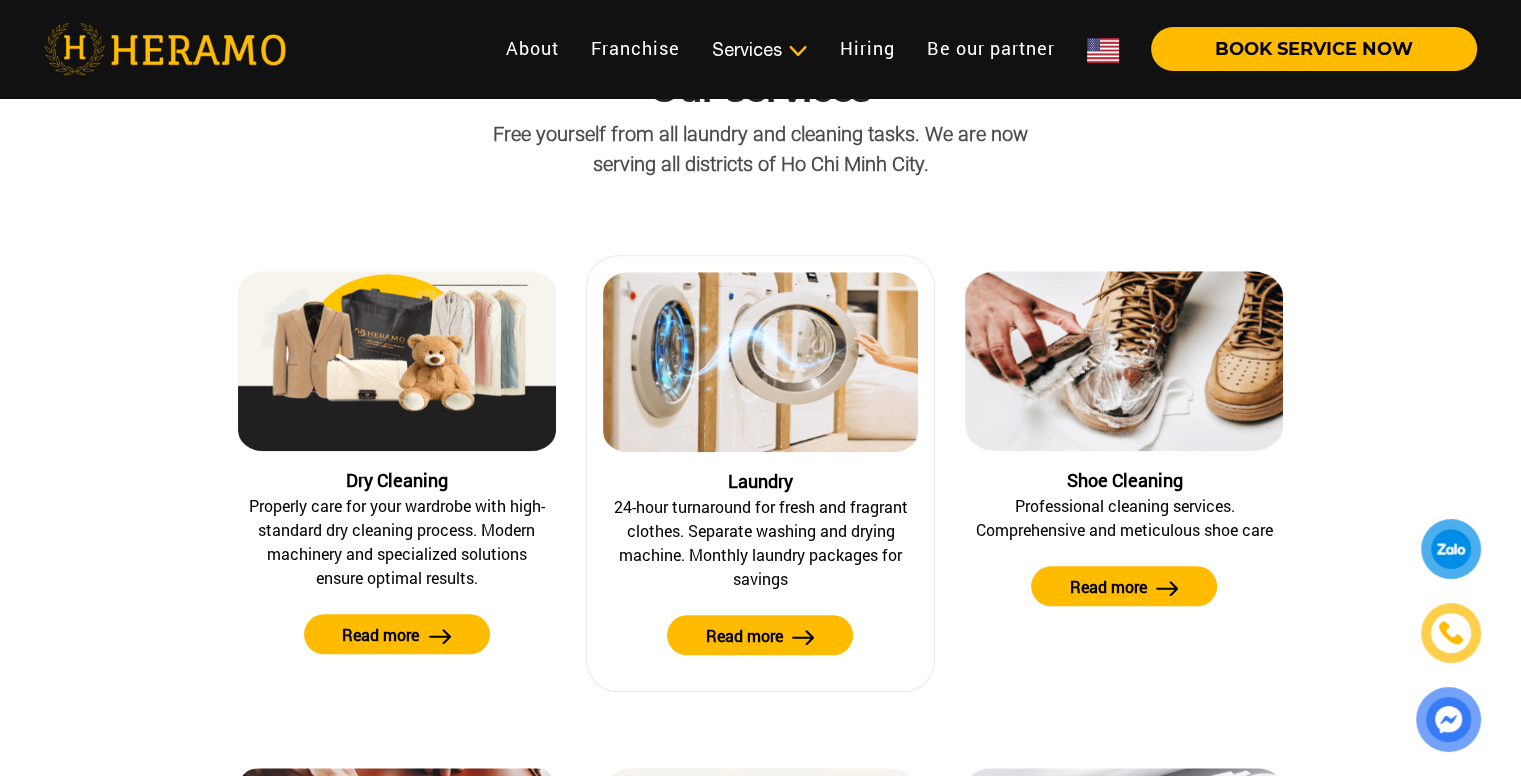click at bounding box center [803, 637] 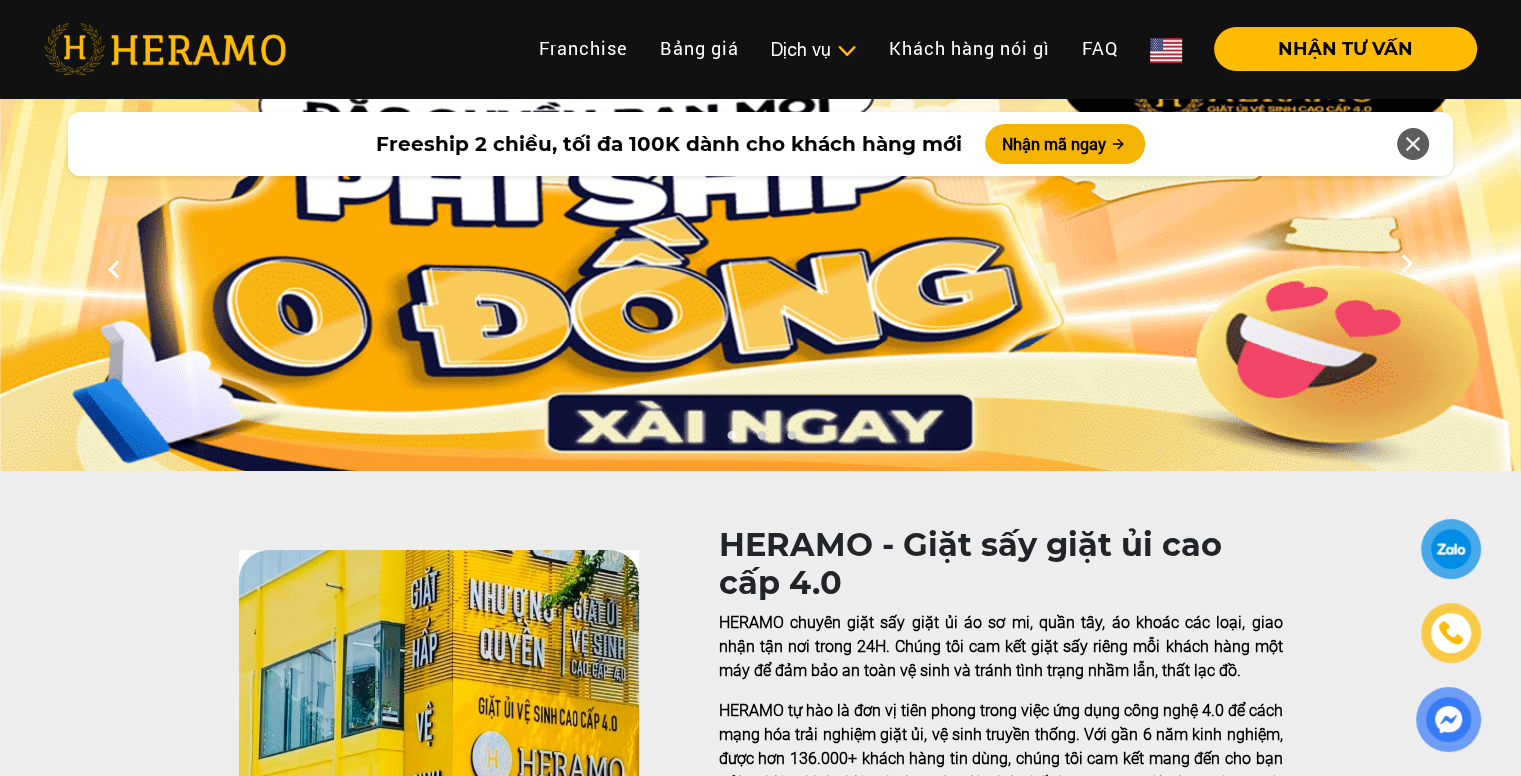 scroll, scrollTop: 0, scrollLeft: 0, axis: both 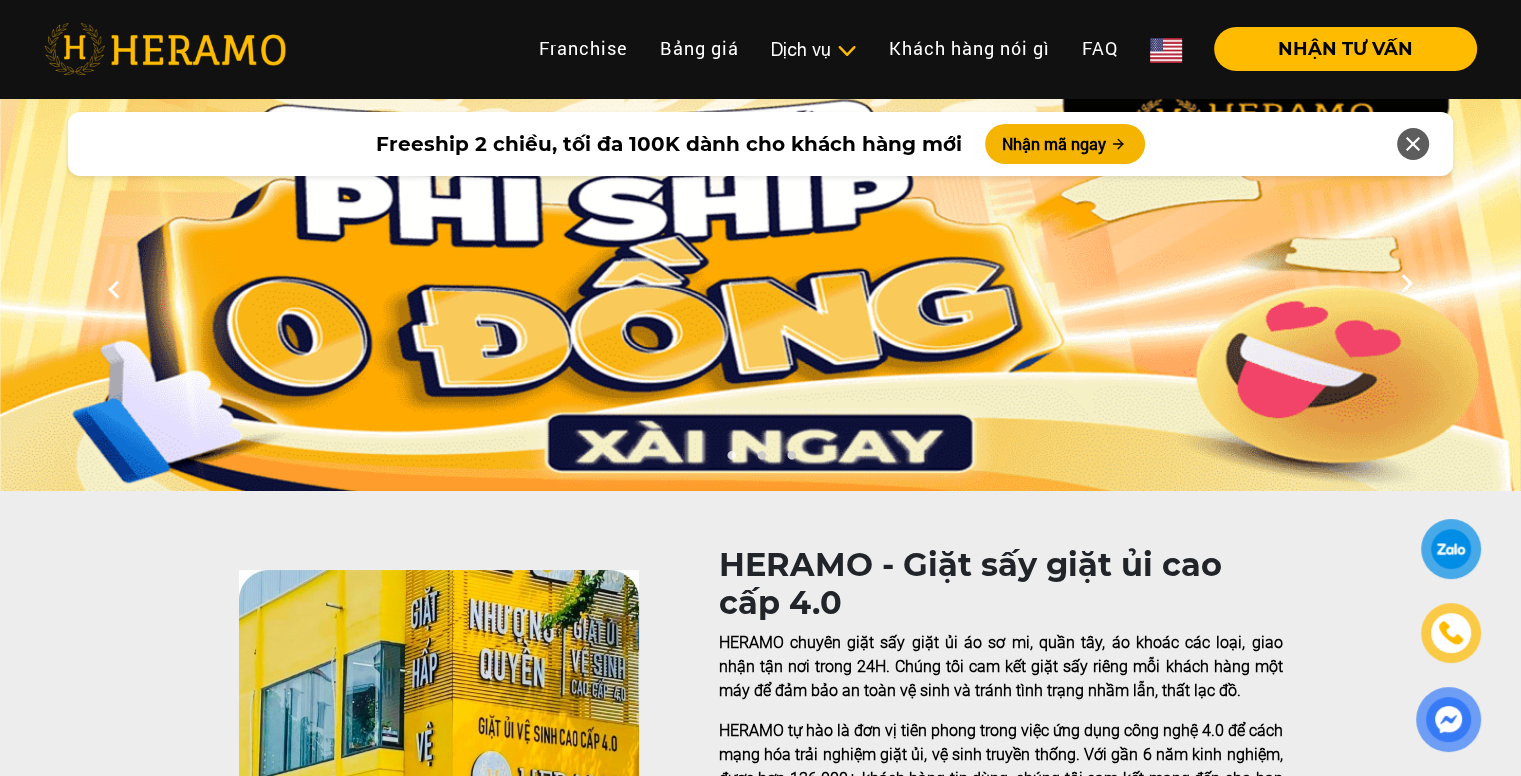 click at bounding box center [1166, 49] 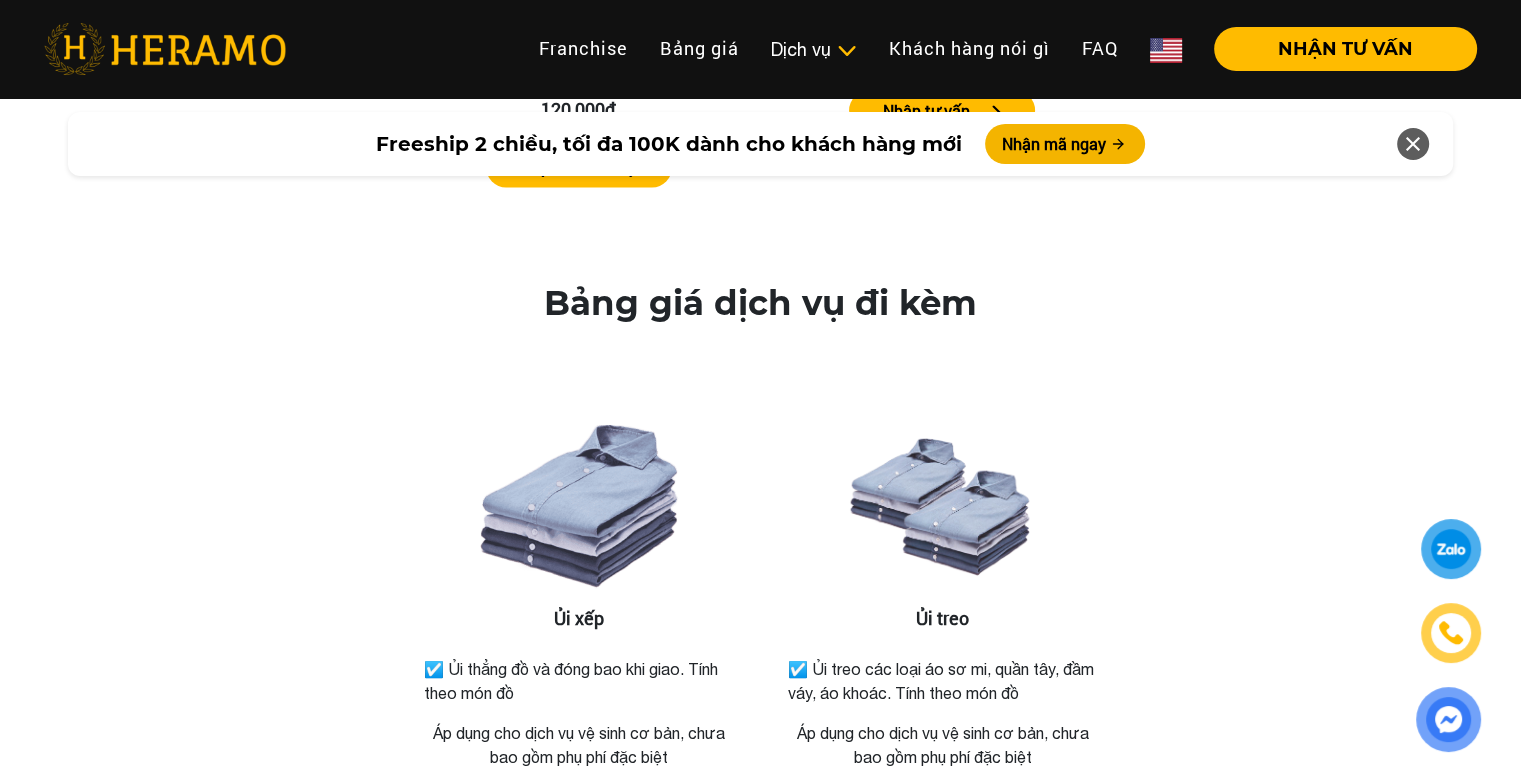 scroll, scrollTop: 3100, scrollLeft: 0, axis: vertical 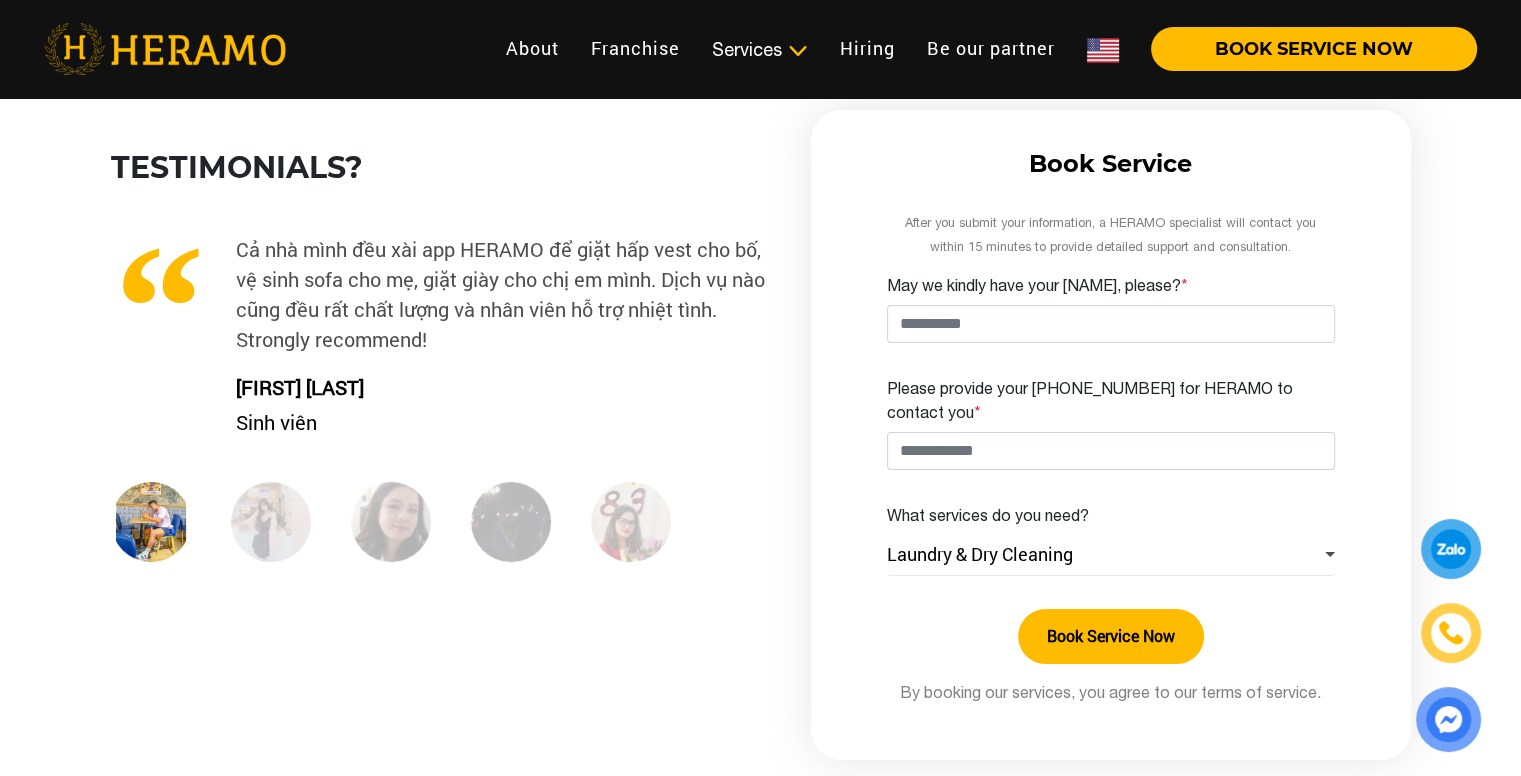 drag, startPoint x: 1535, startPoint y: 1, endPoint x: 43, endPoint y: 379, distance: 1539.1387 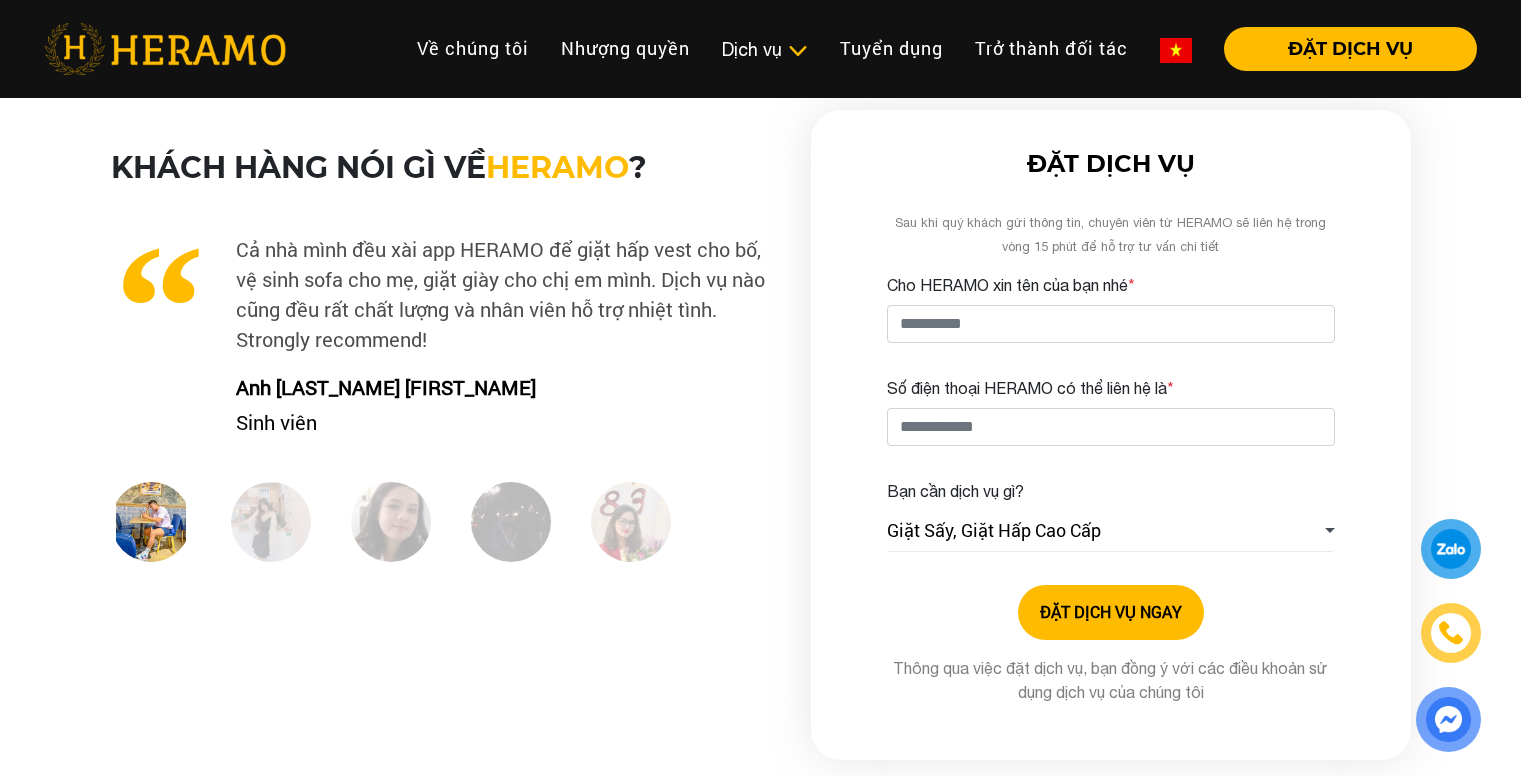 scroll, scrollTop: 0, scrollLeft: 0, axis: both 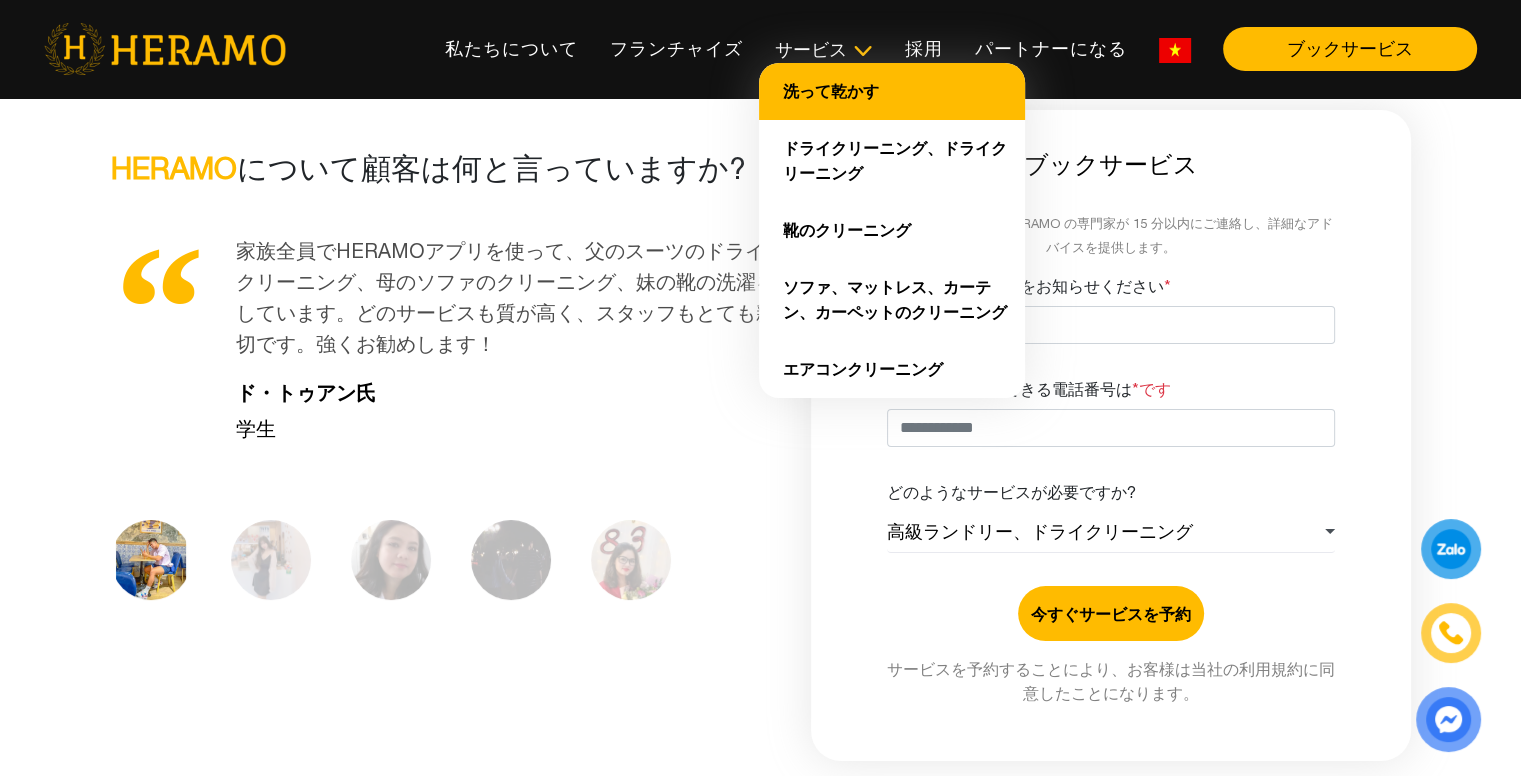 click on "洗って乾かす" at bounding box center (831, 91) 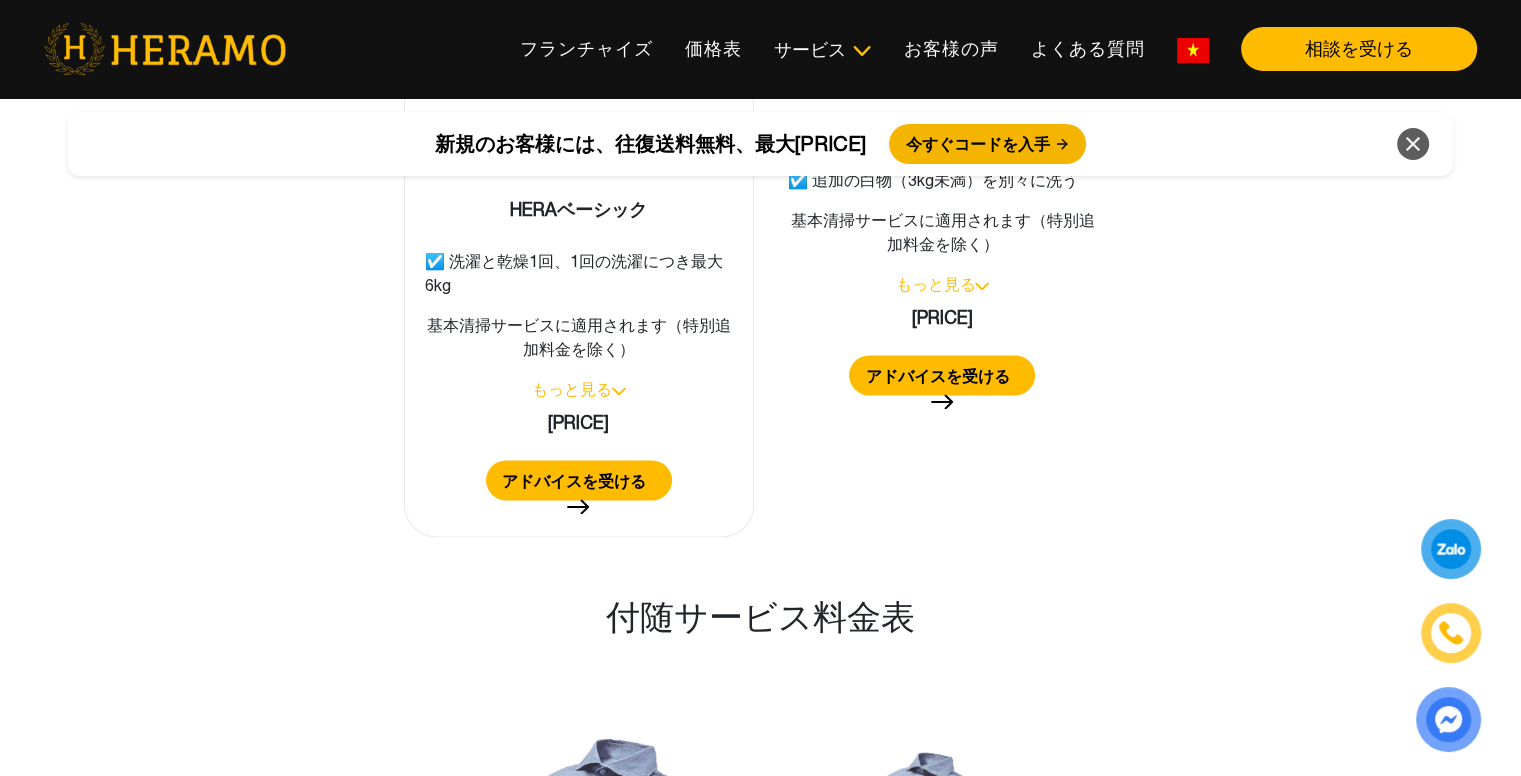scroll, scrollTop: 2800, scrollLeft: 0, axis: vertical 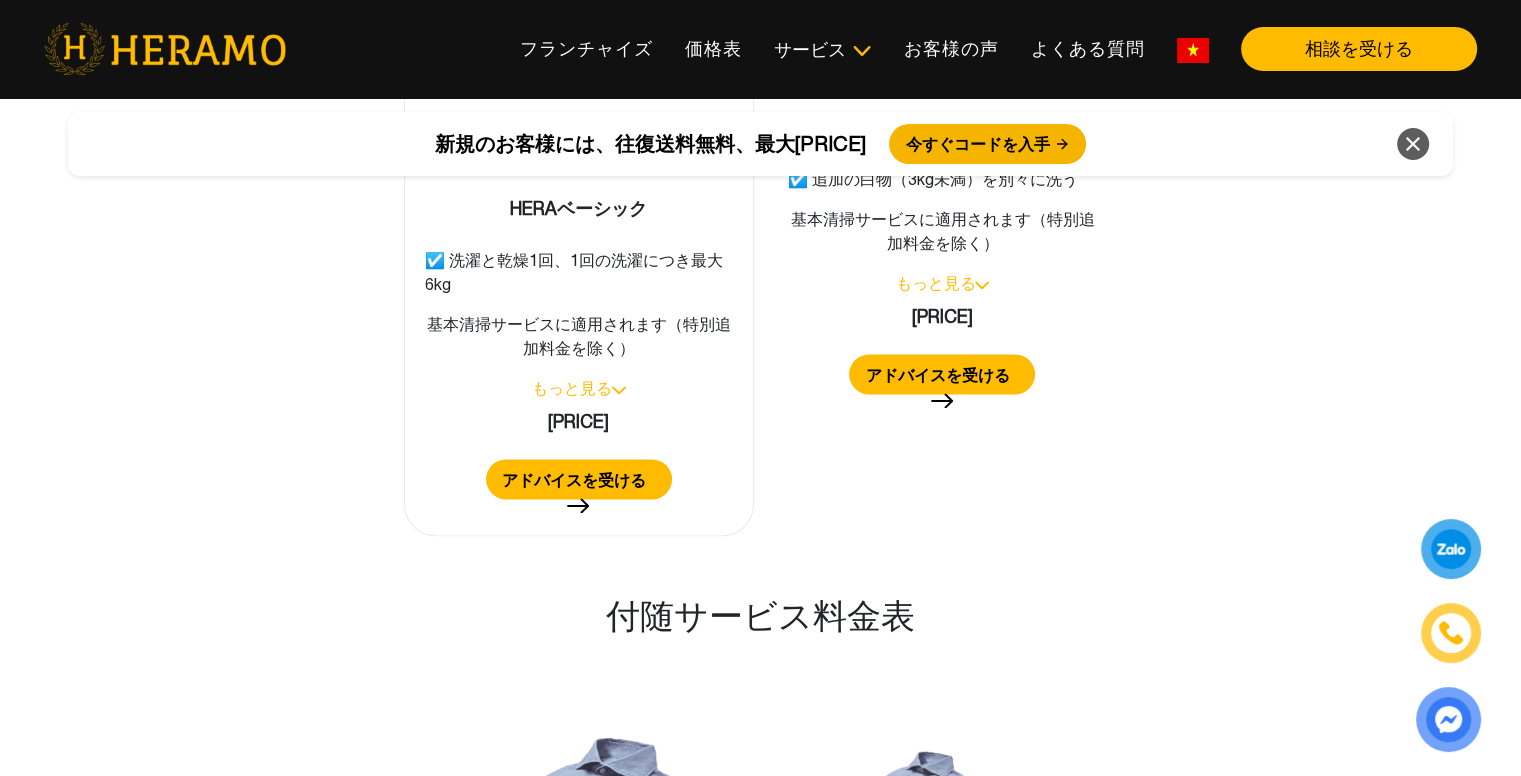 click on "もっと見る" at bounding box center (572, 388) 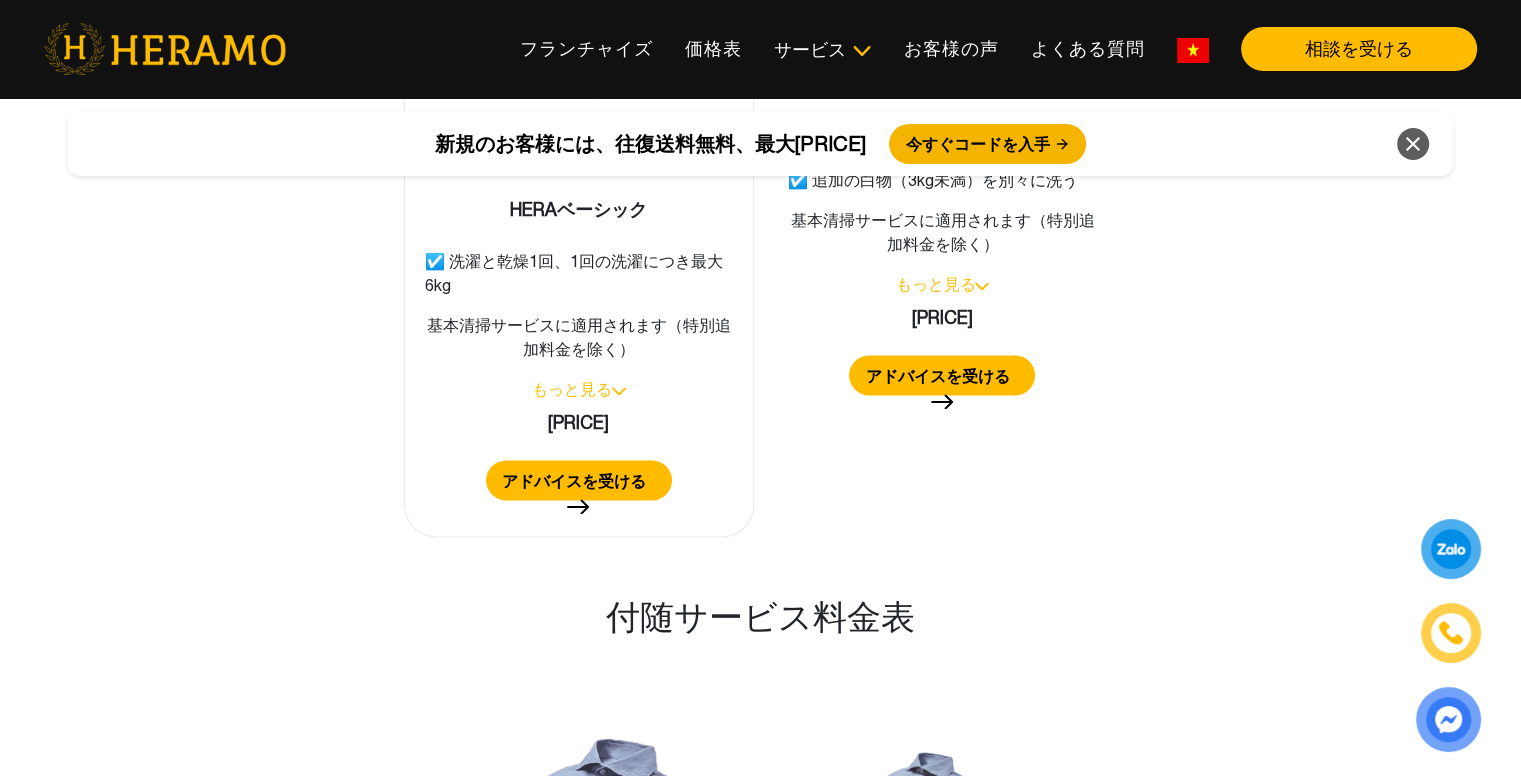 scroll, scrollTop: 2800, scrollLeft: 0, axis: vertical 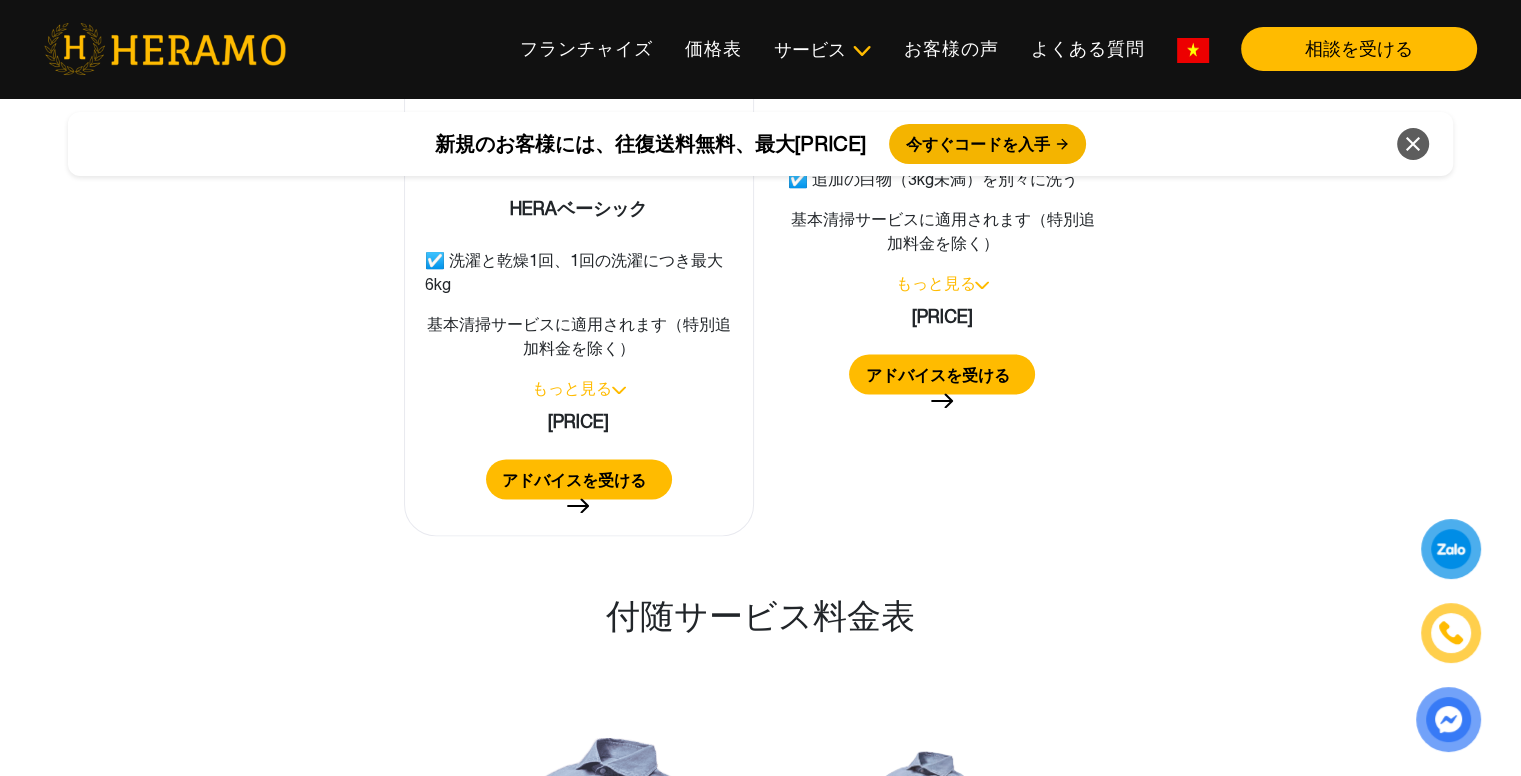 click at bounding box center (619, 390) 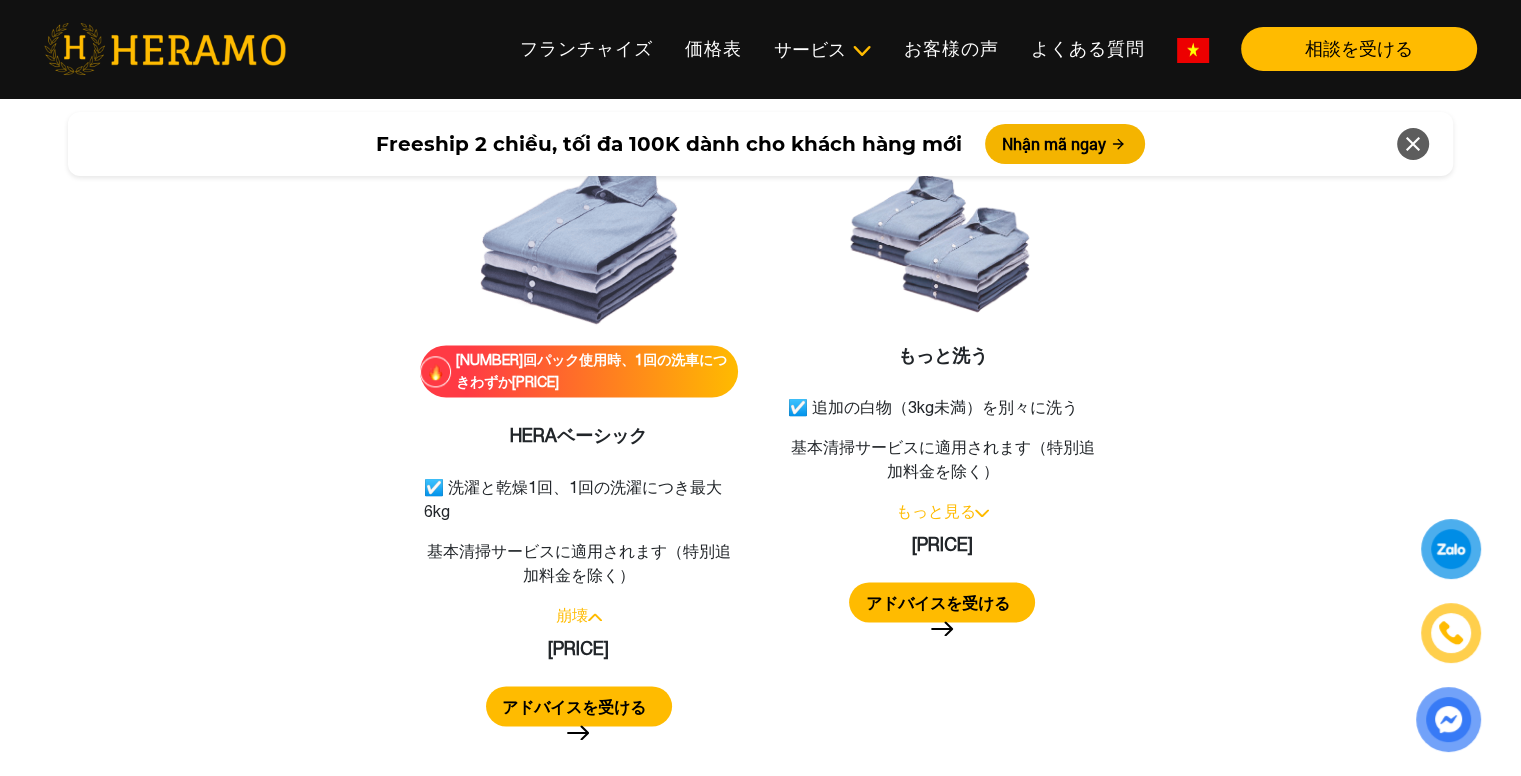 scroll, scrollTop: 2599, scrollLeft: 0, axis: vertical 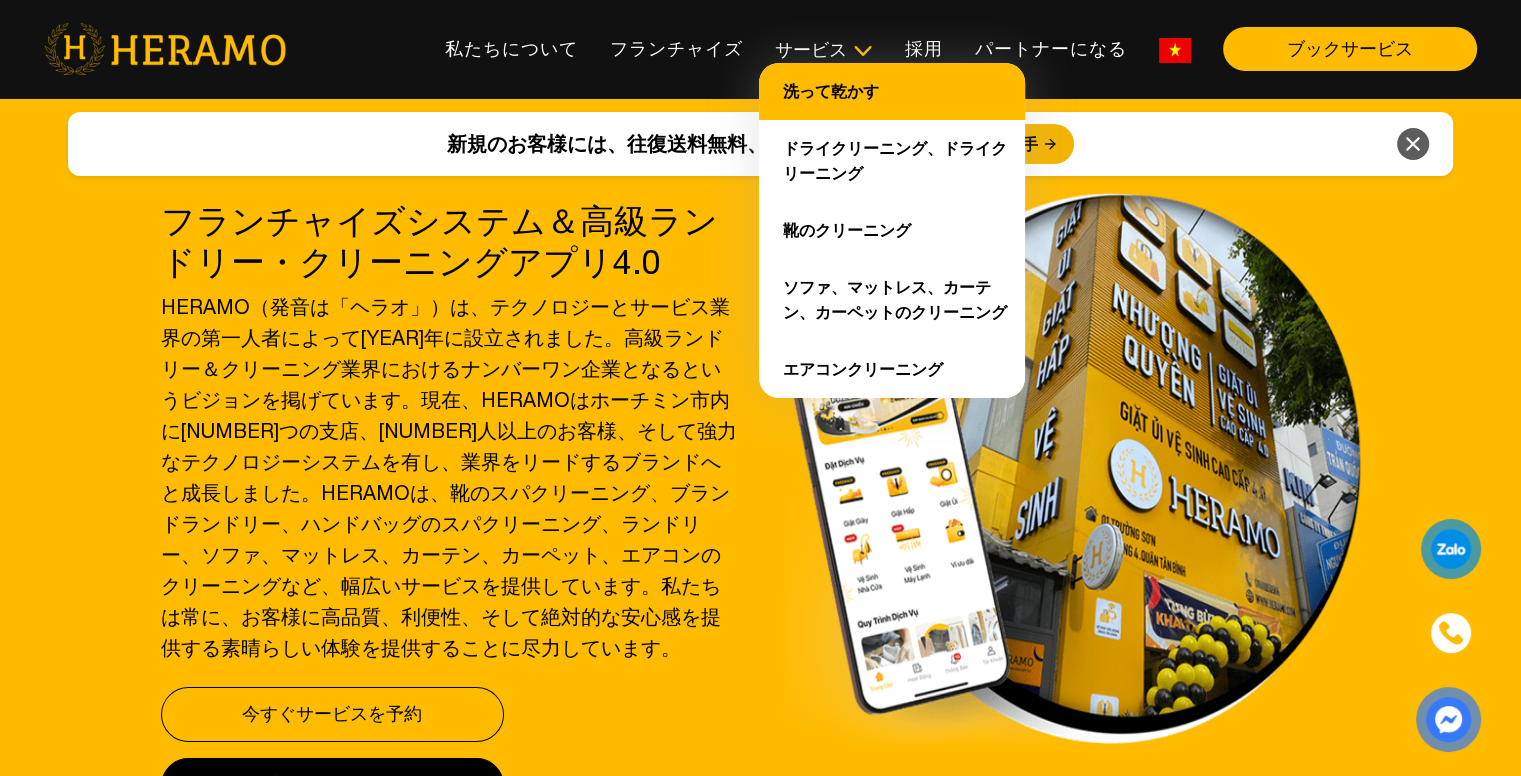 click on "洗って乾かす" at bounding box center (831, 91) 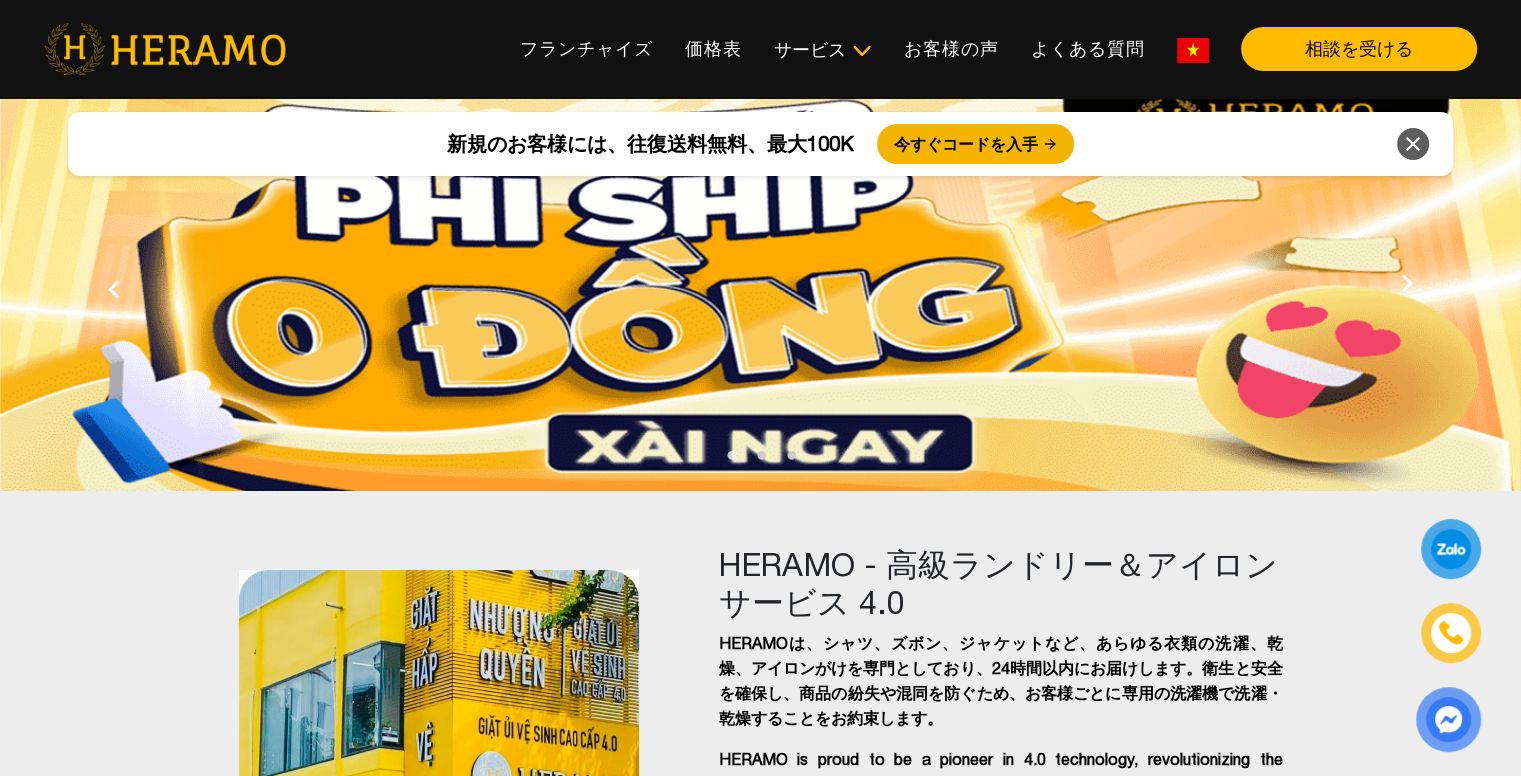 click at bounding box center (1193, 50) 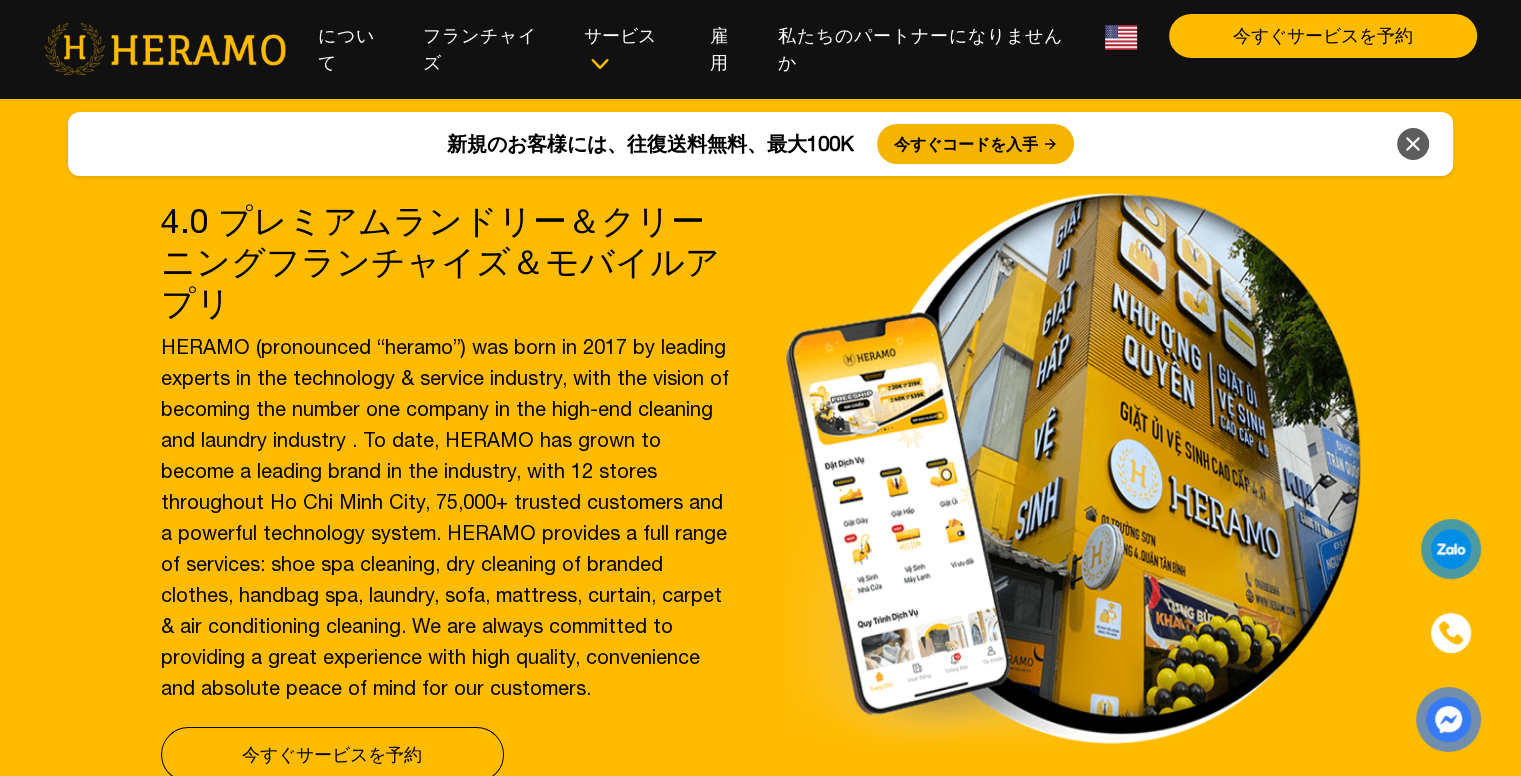 click at bounding box center [1121, 37] 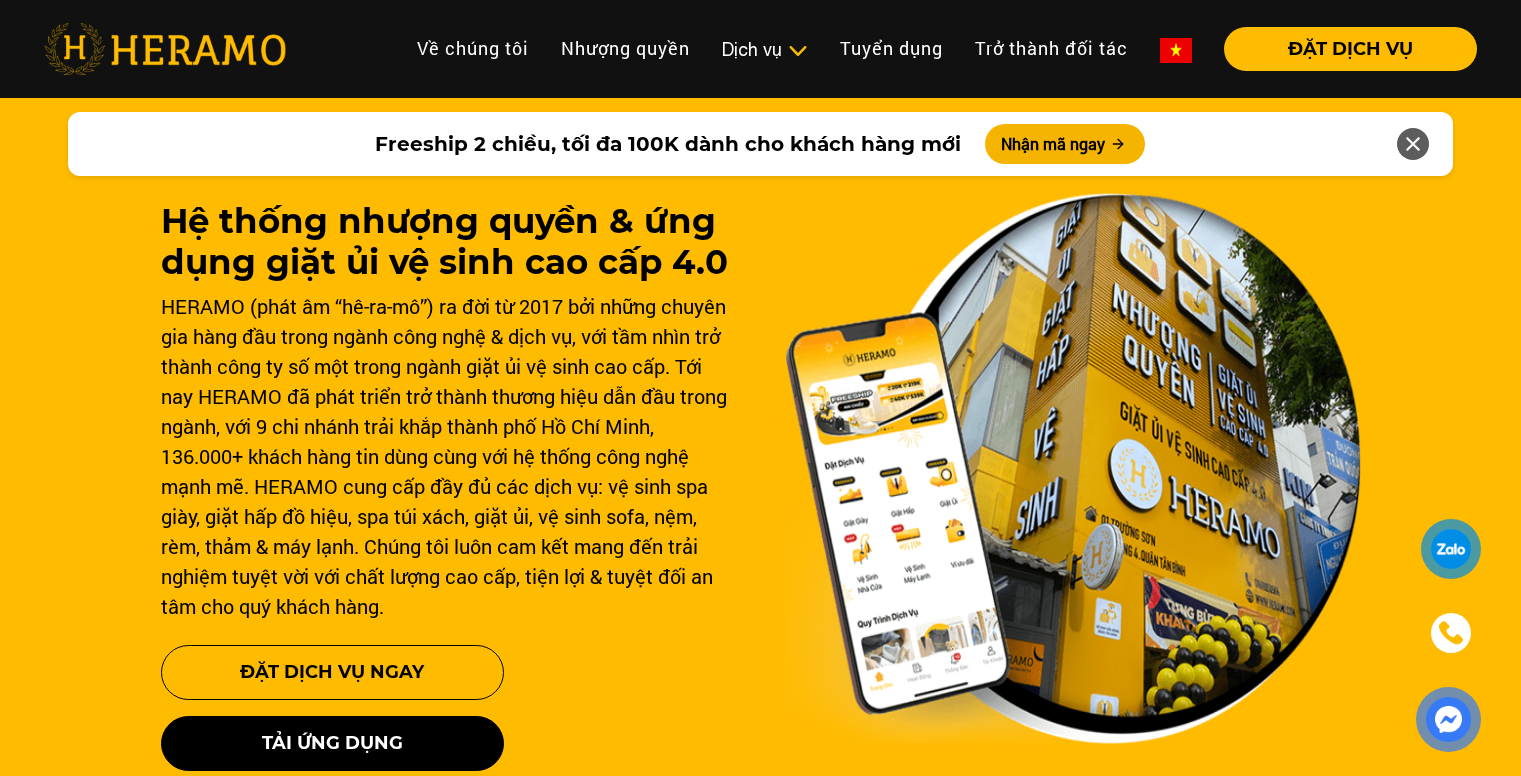 scroll, scrollTop: 0, scrollLeft: 0, axis: both 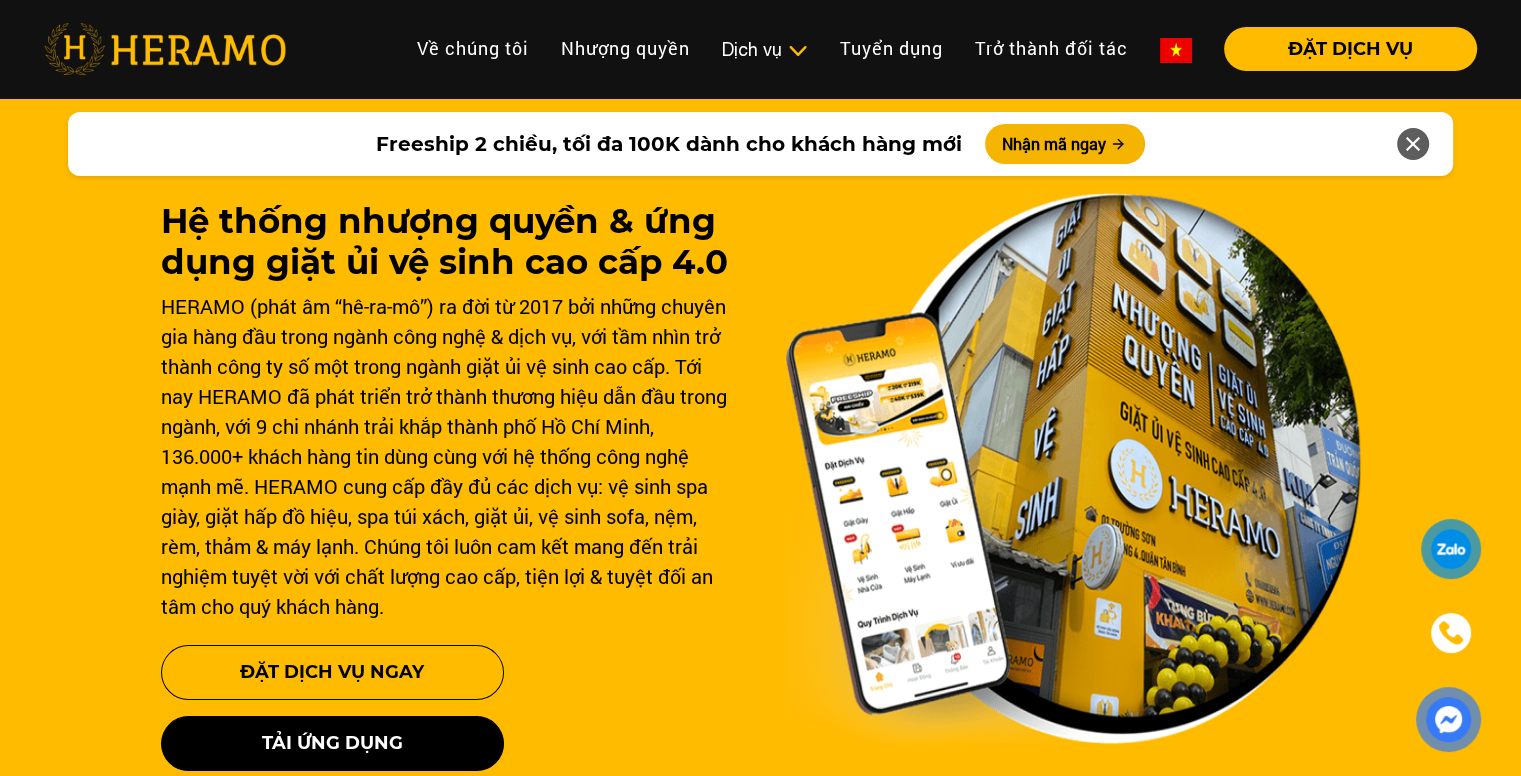 click at bounding box center (1176, 50) 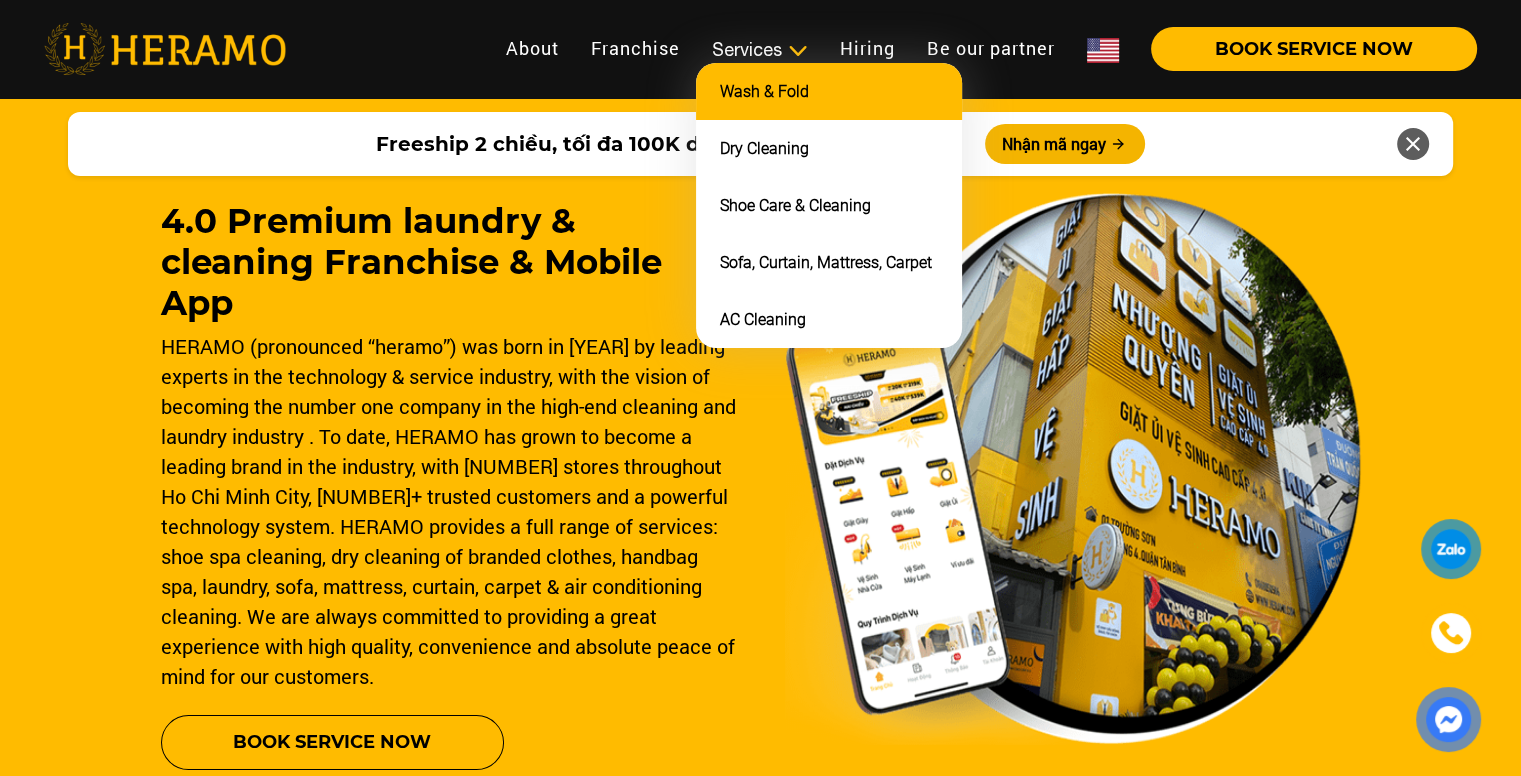 click on "Wash & Fold" at bounding box center [764, 91] 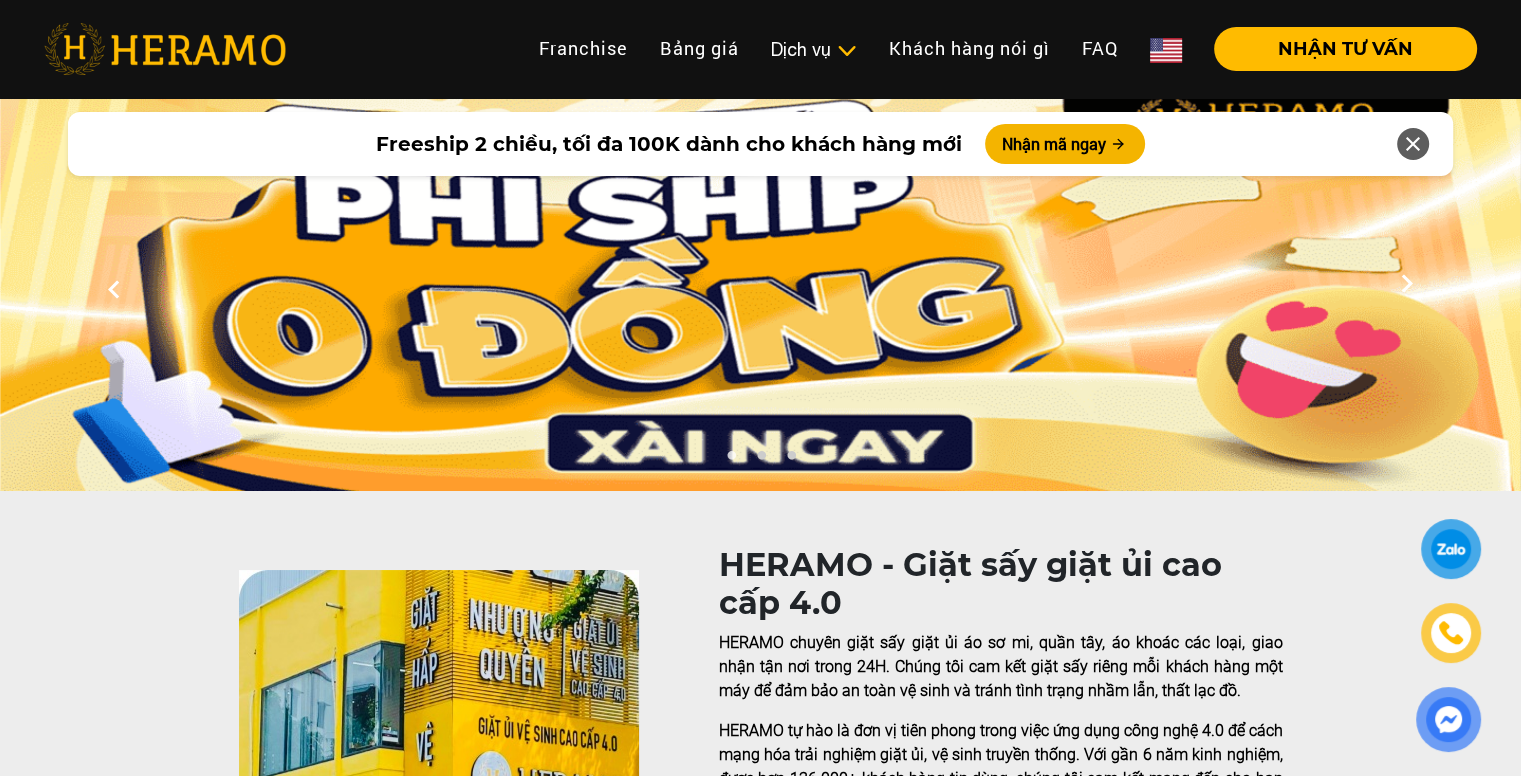 click at bounding box center [1166, 50] 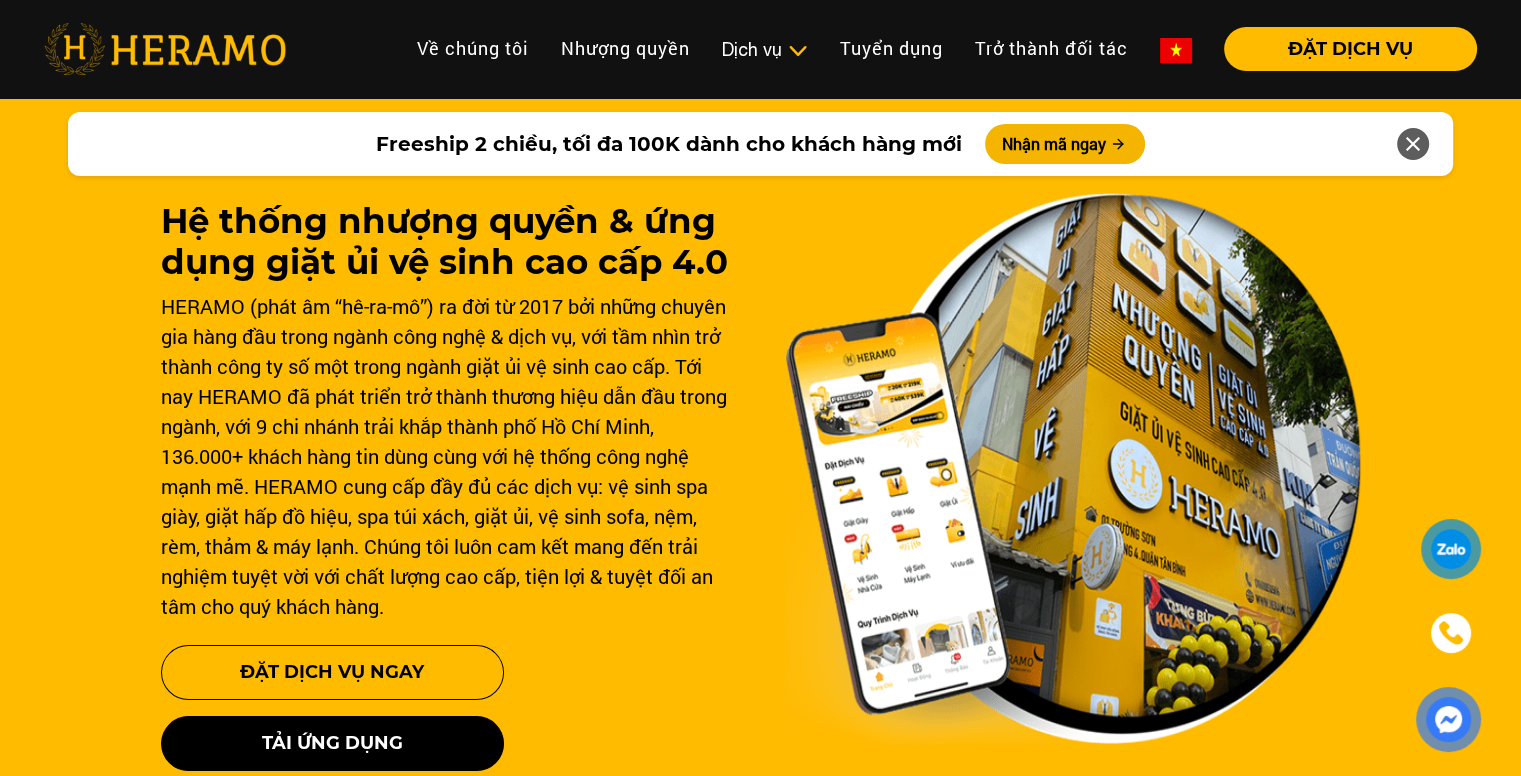 click at bounding box center [1176, 50] 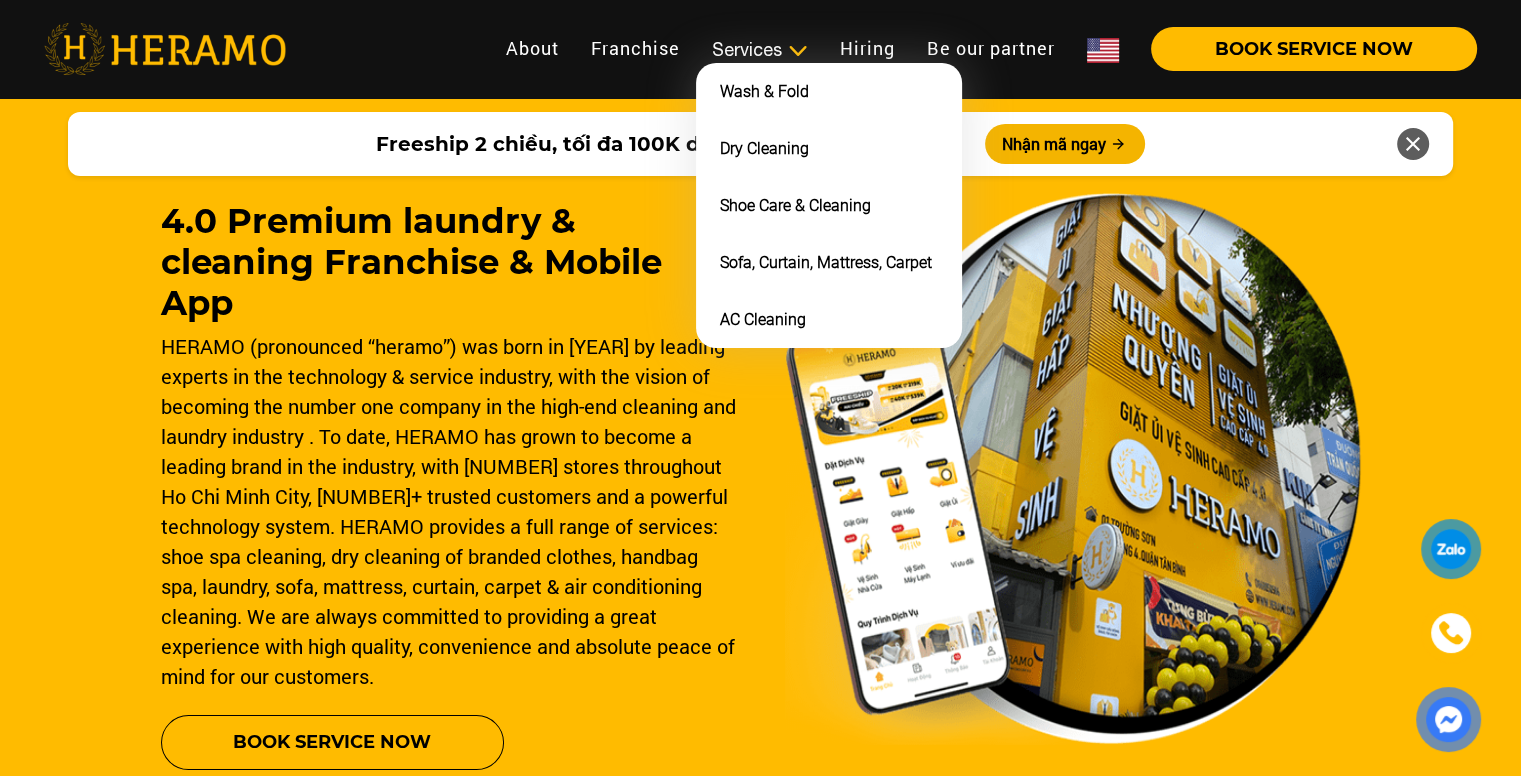 click at bounding box center [797, 51] 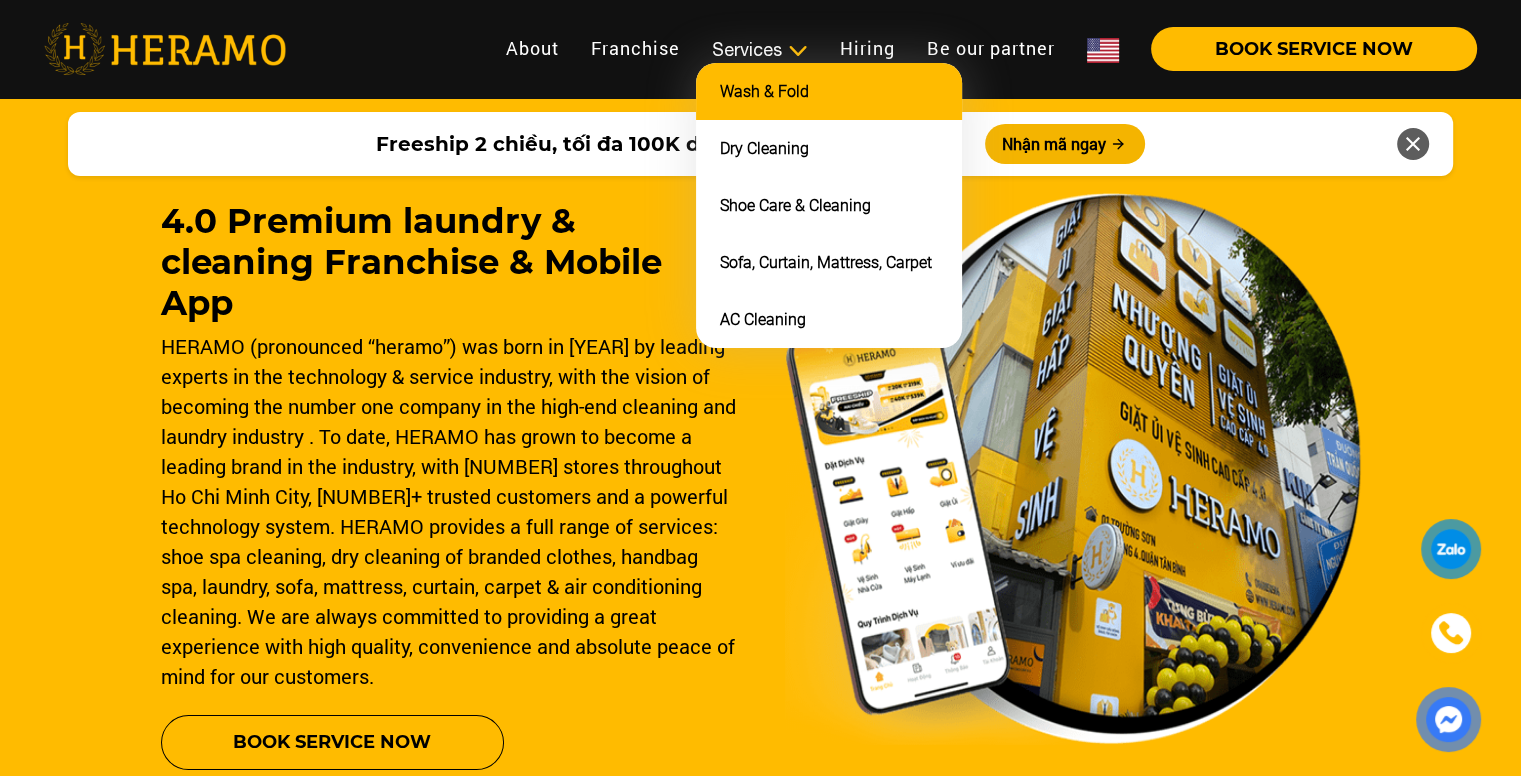 click on "Wash & Fold" at bounding box center (764, 91) 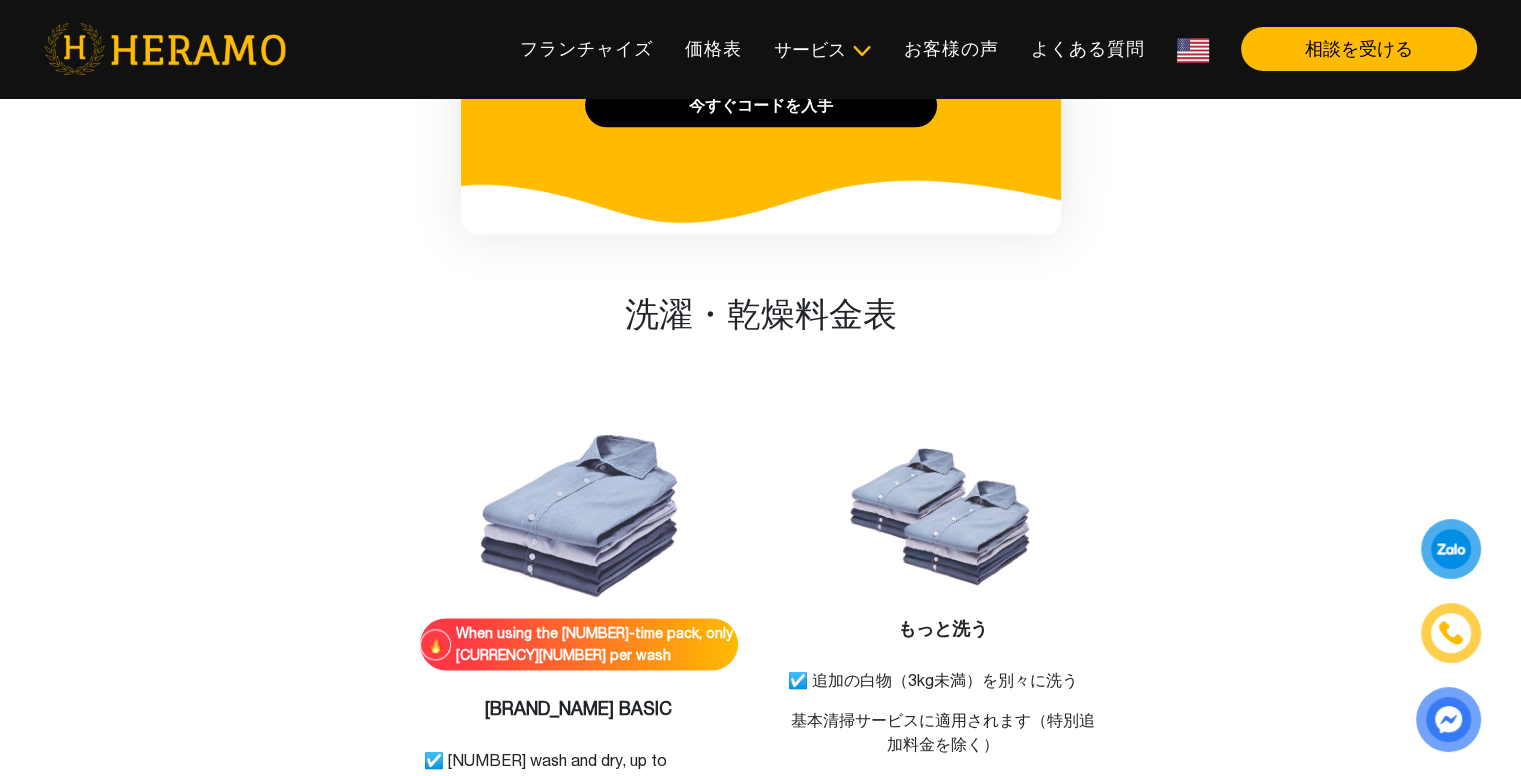 scroll, scrollTop: 2600, scrollLeft: 0, axis: vertical 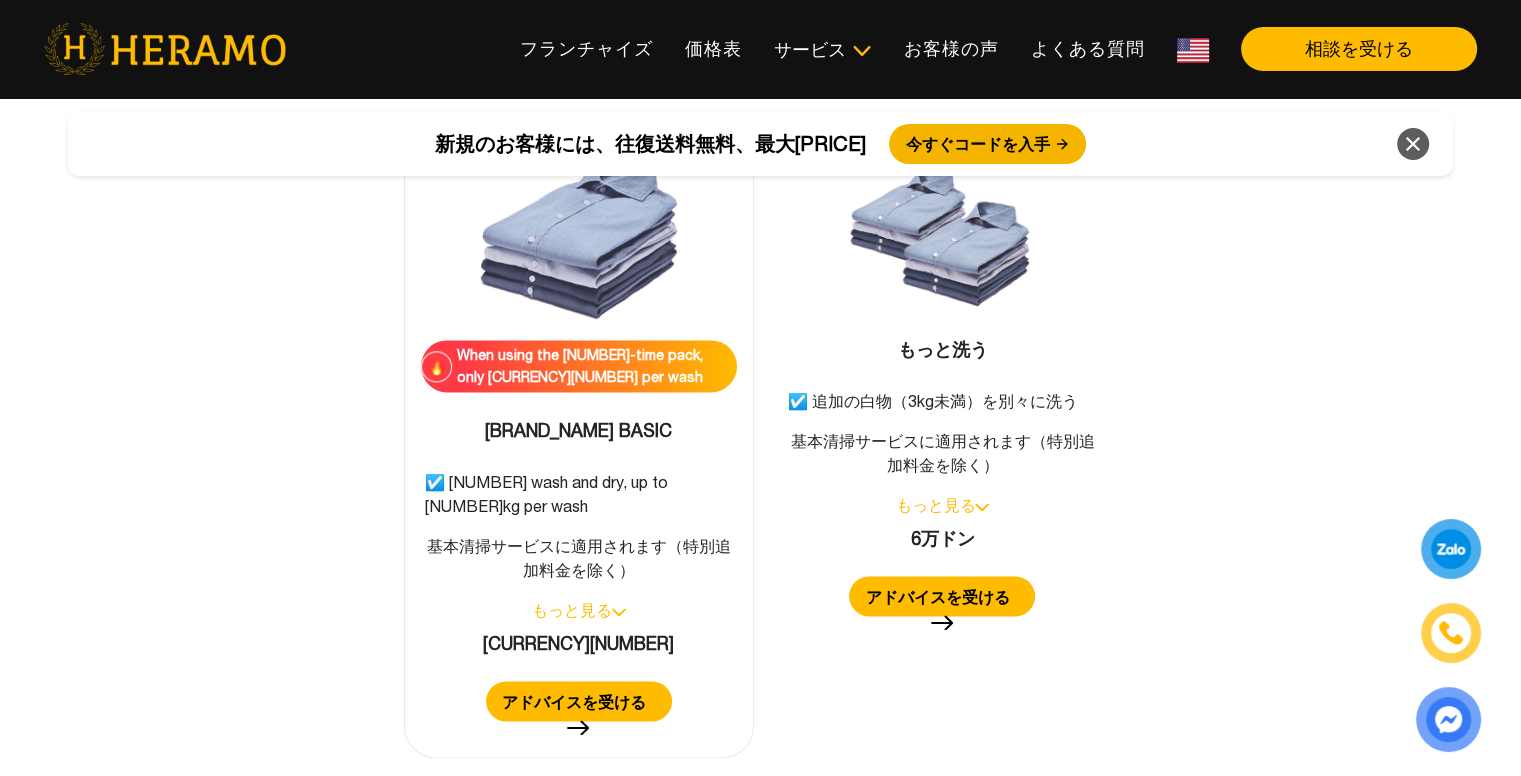 click on "もっと見る" at bounding box center (572, 610) 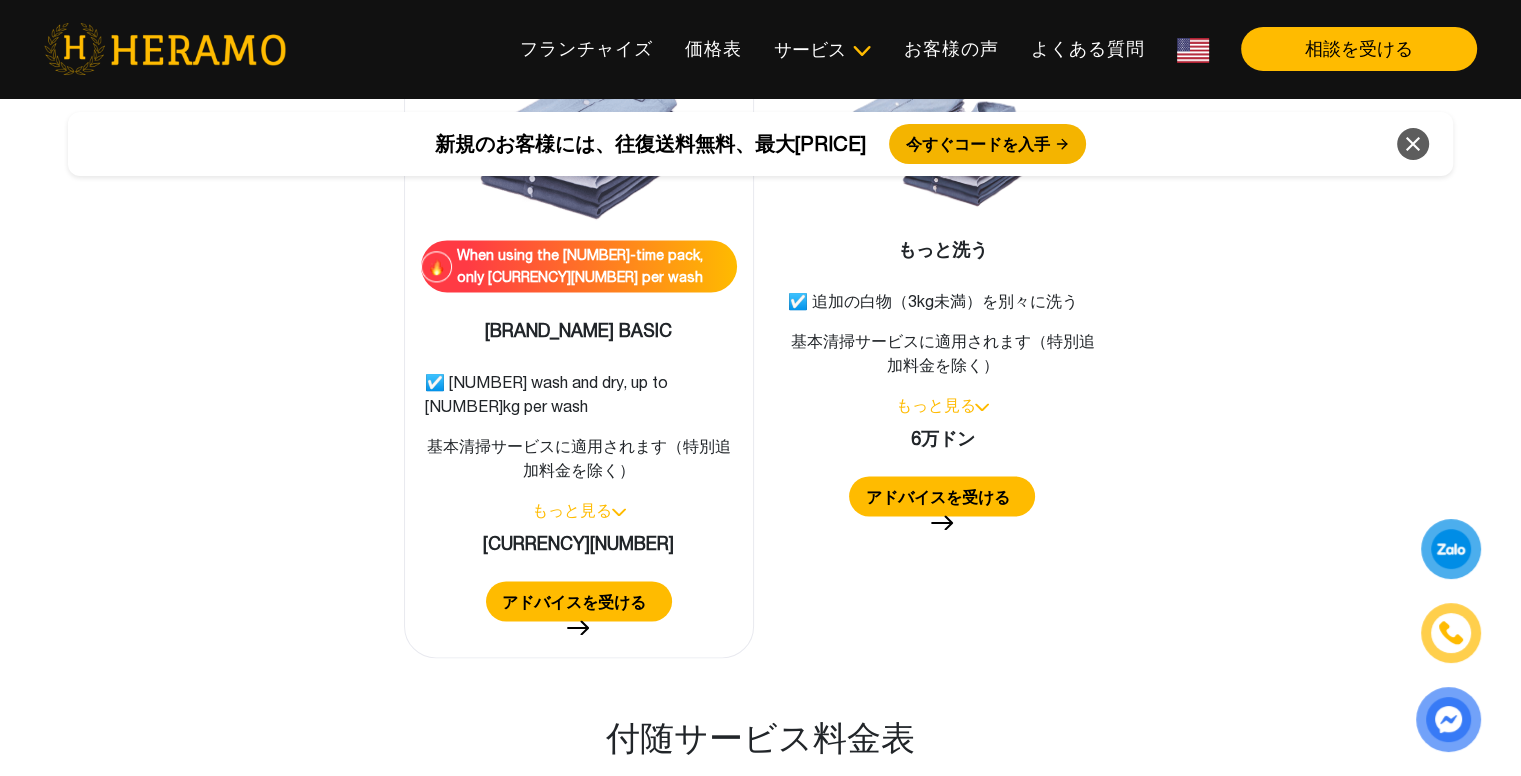 scroll, scrollTop: 2700, scrollLeft: 0, axis: vertical 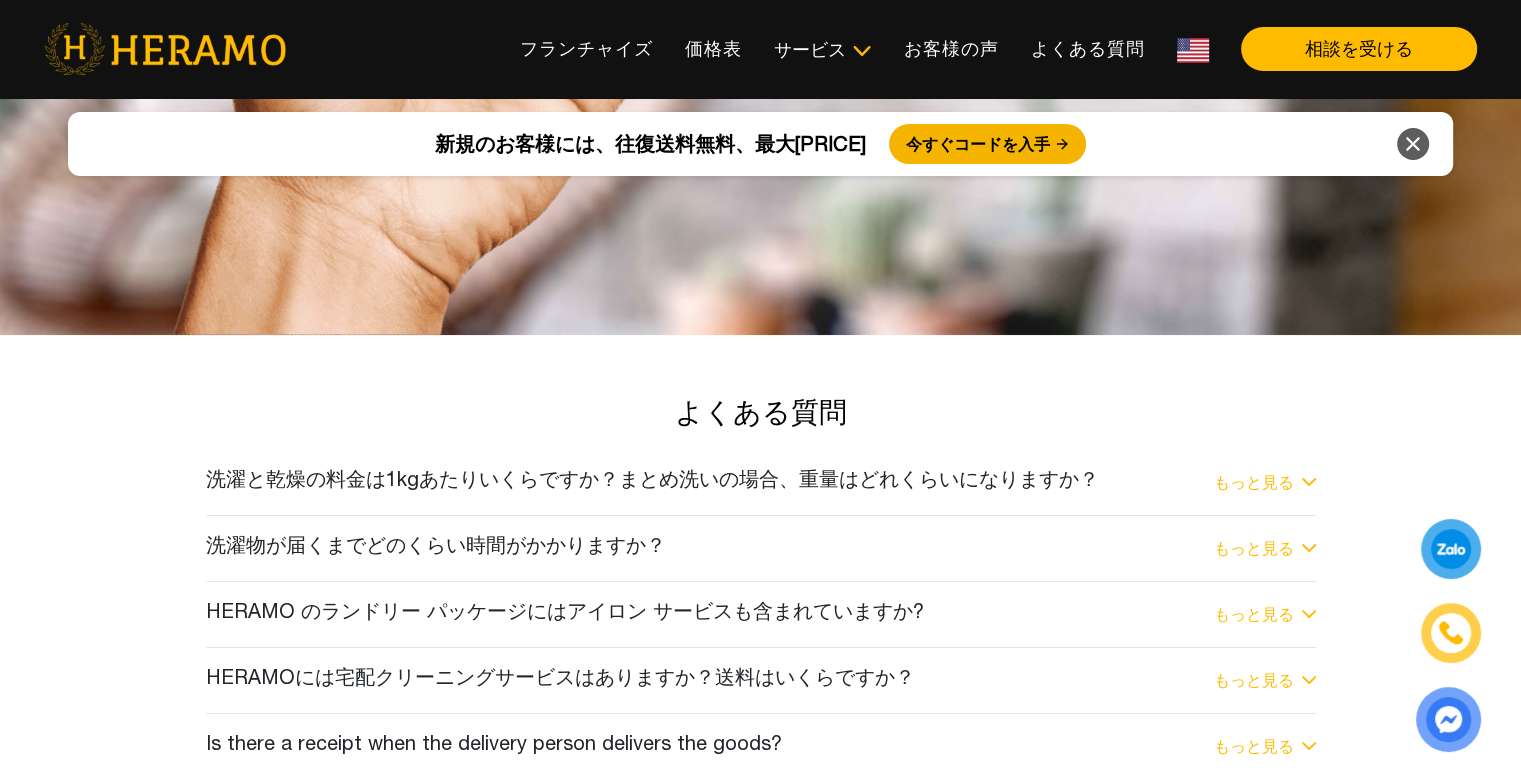 click on "もっと見る" at bounding box center (1254, 548) 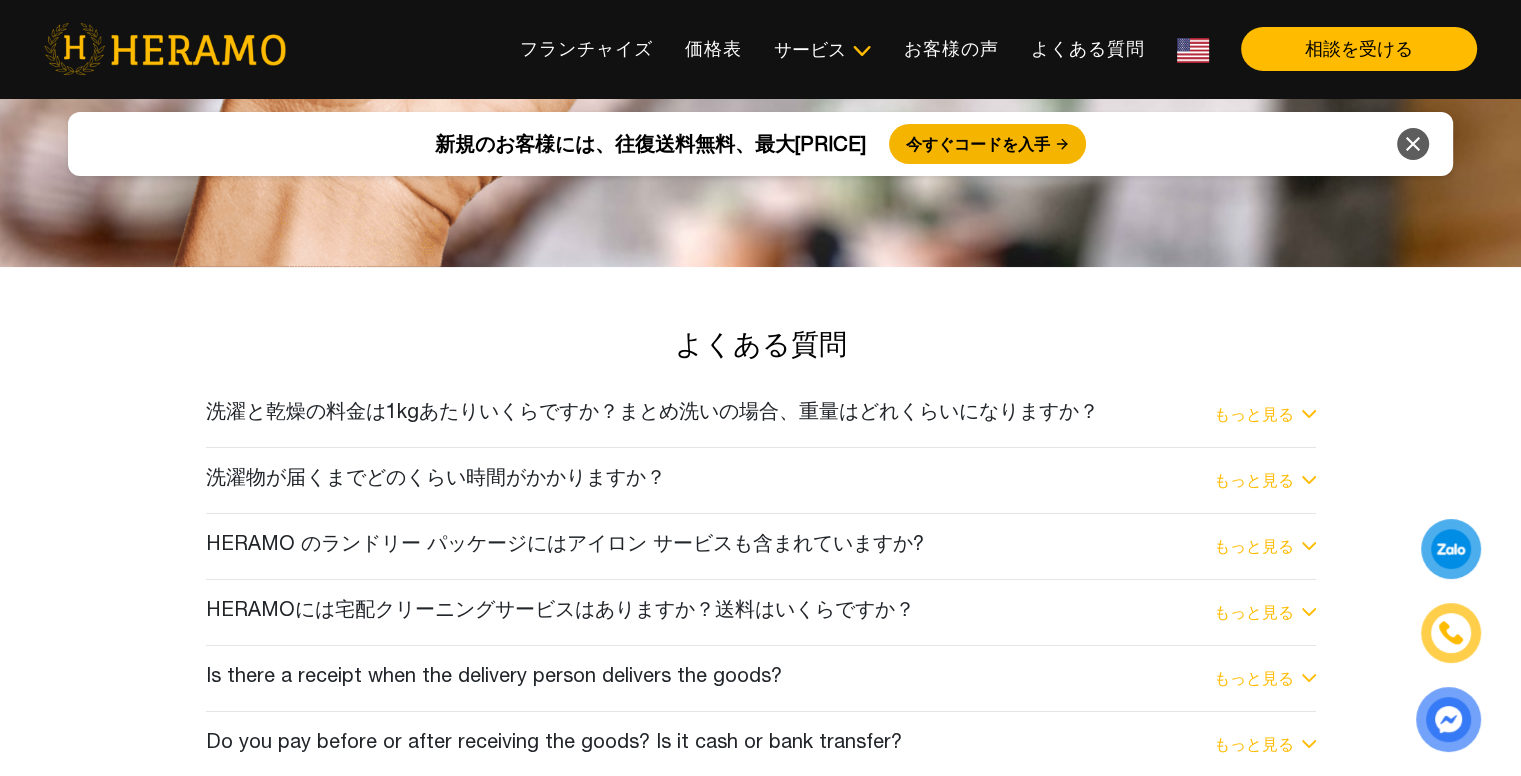 scroll, scrollTop: 7800, scrollLeft: 0, axis: vertical 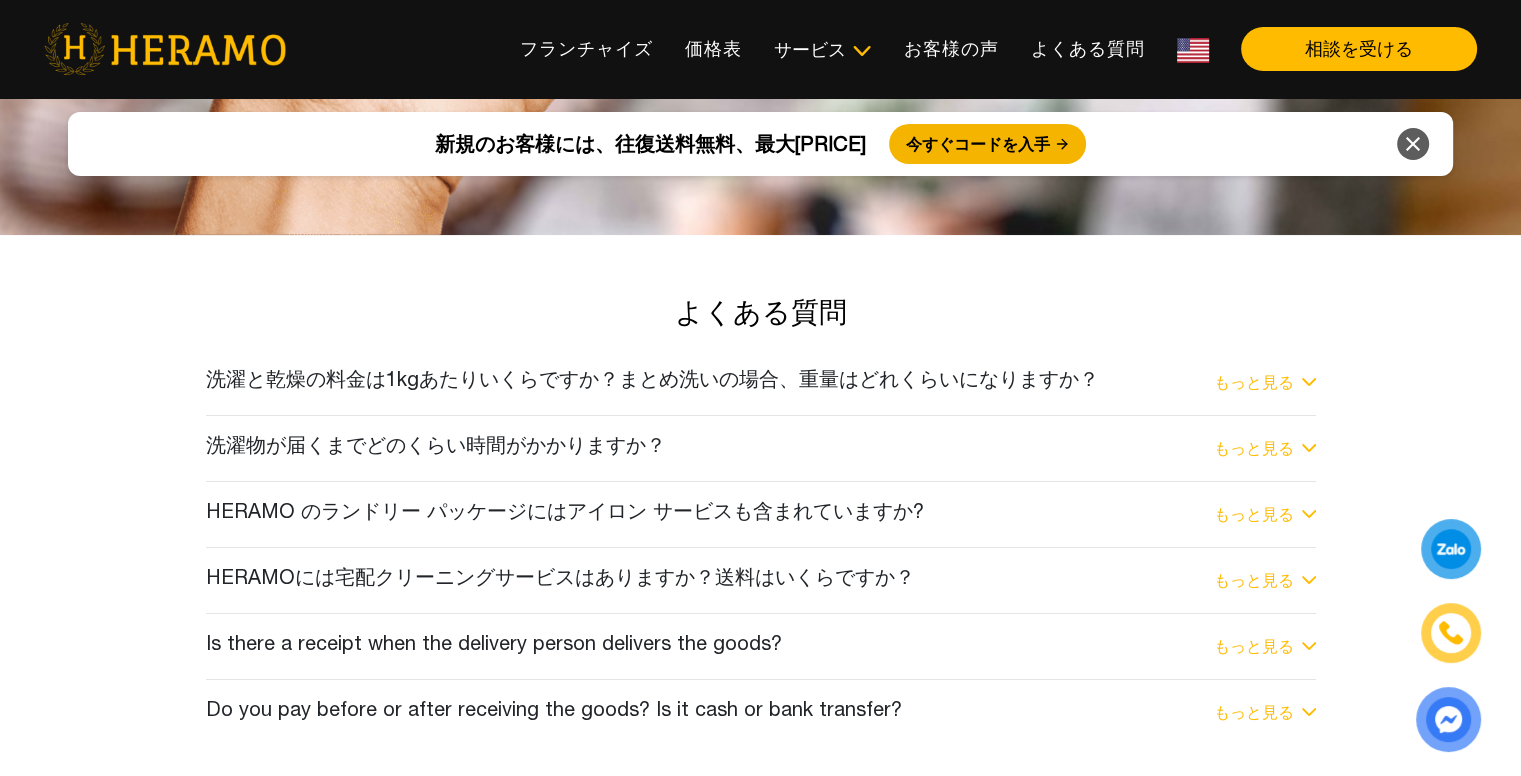 click at bounding box center (1309, 448) 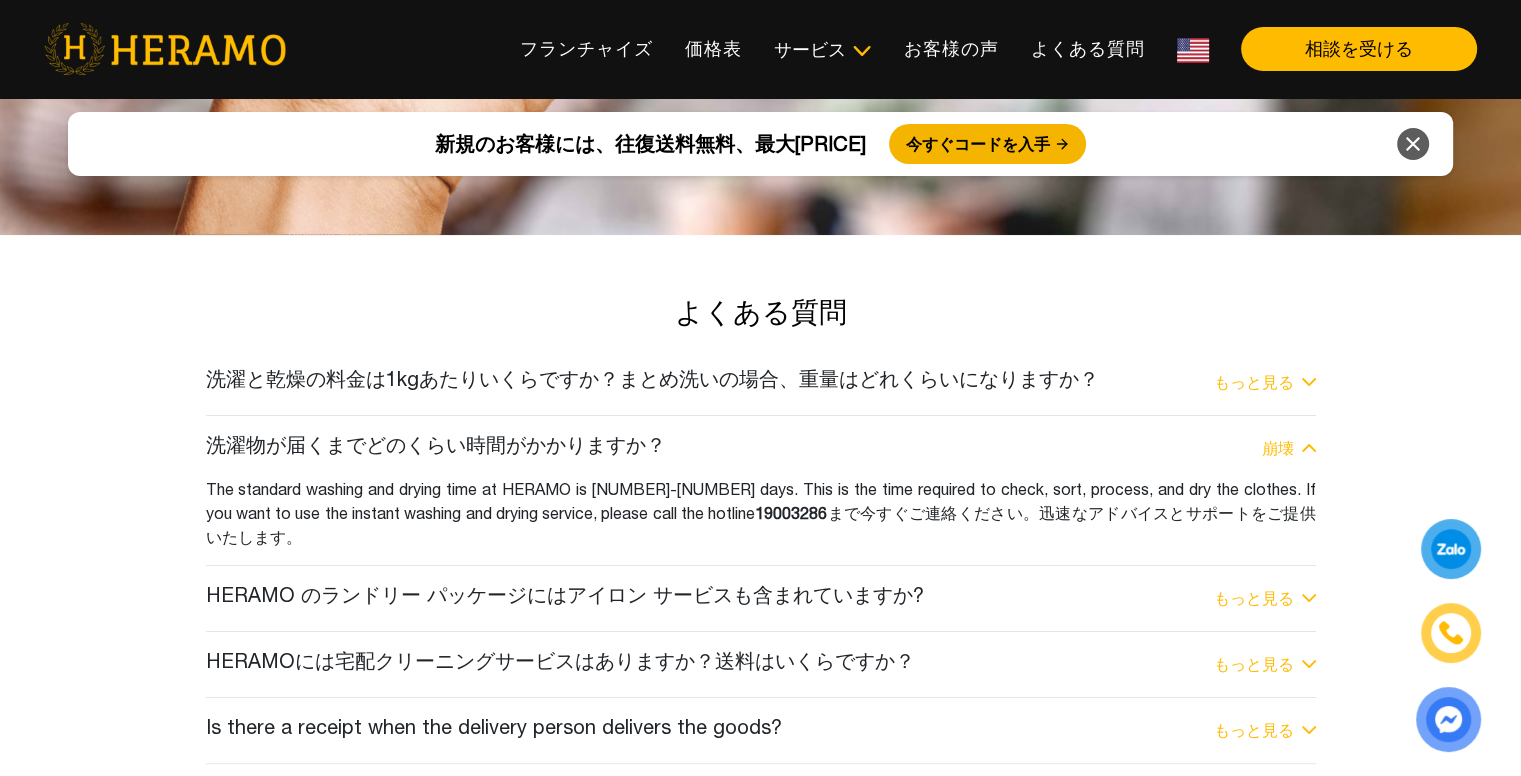 click at bounding box center (1309, 448) 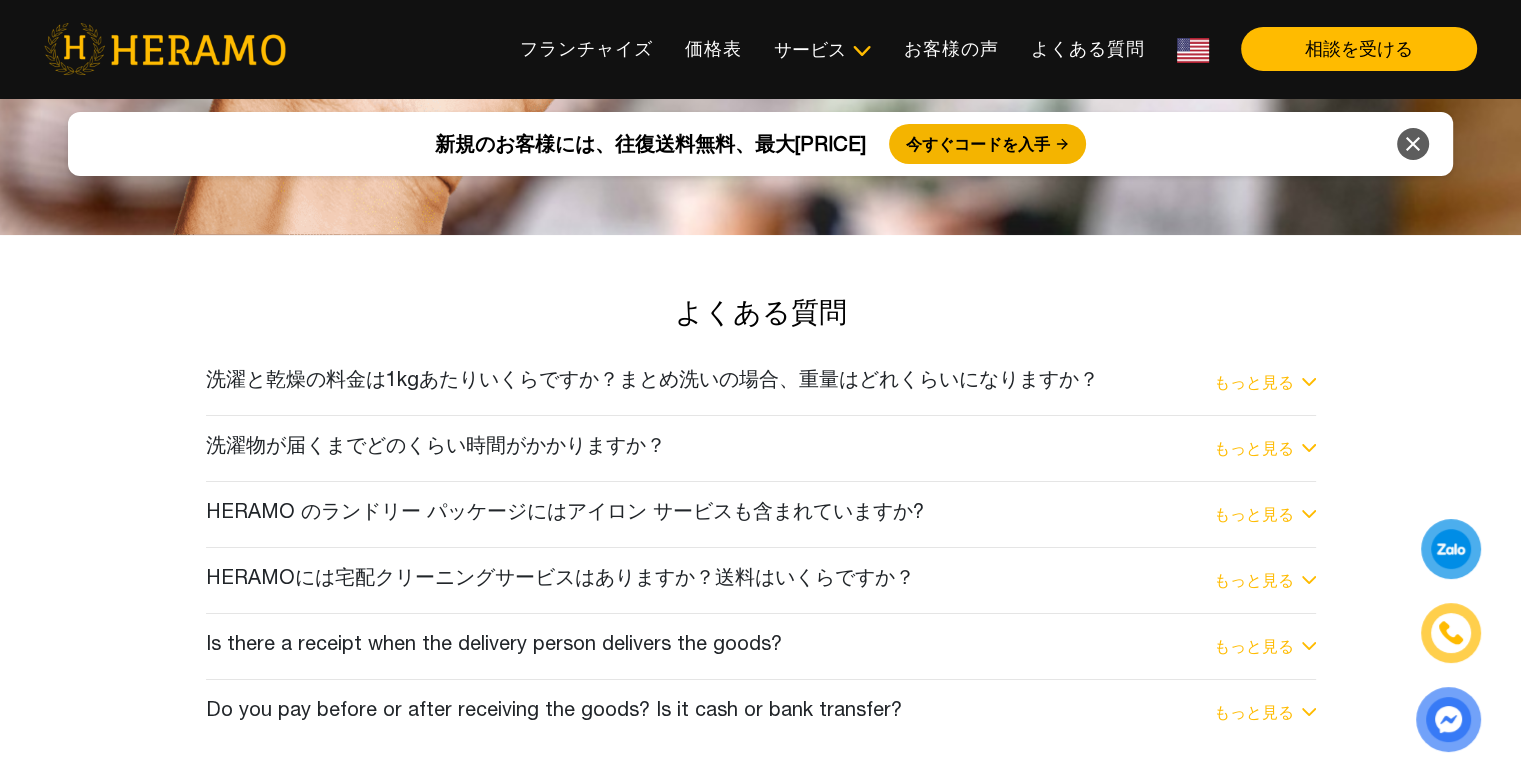 click at bounding box center [1309, 382] 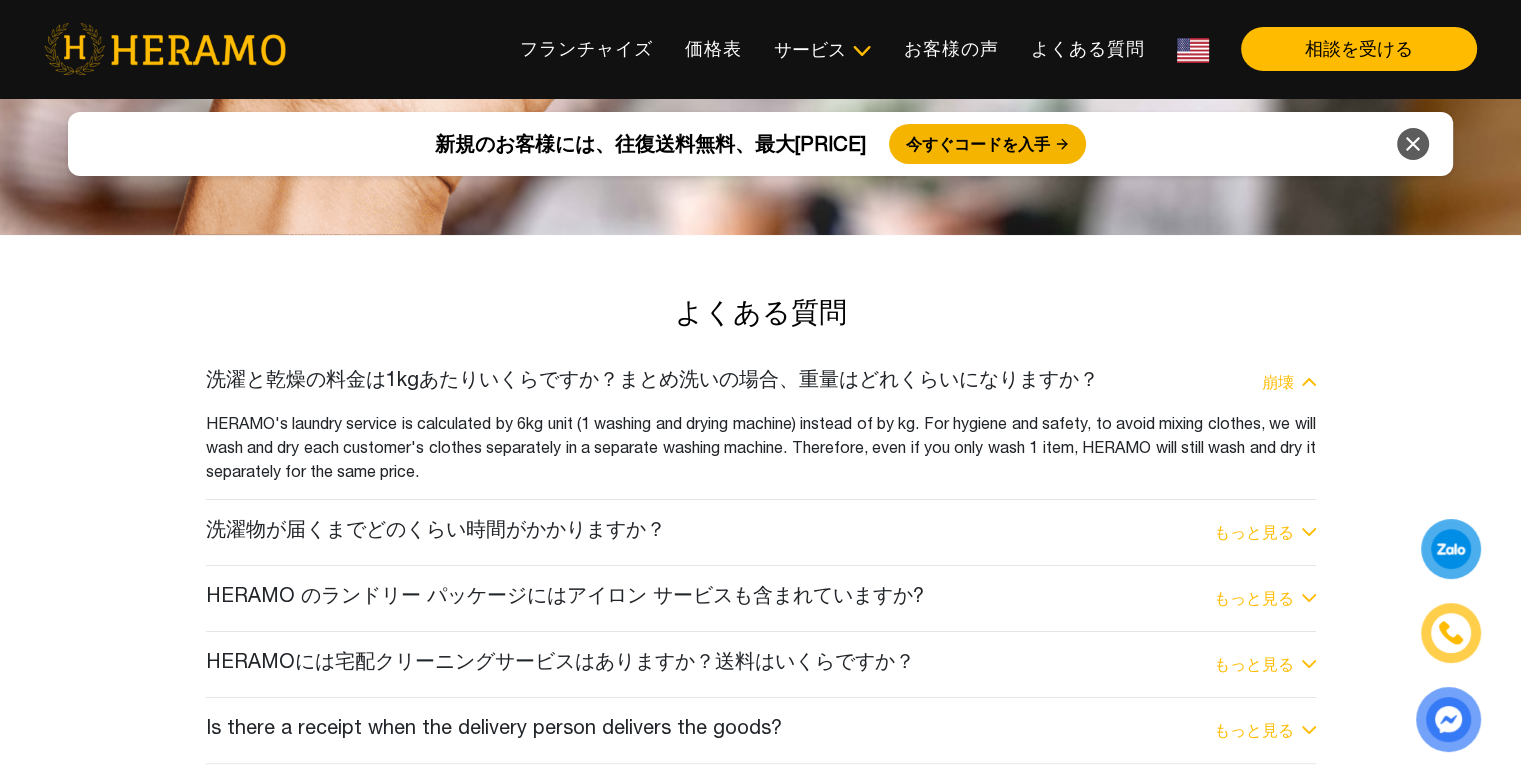 click on "崩壊" at bounding box center (1289, 382) 